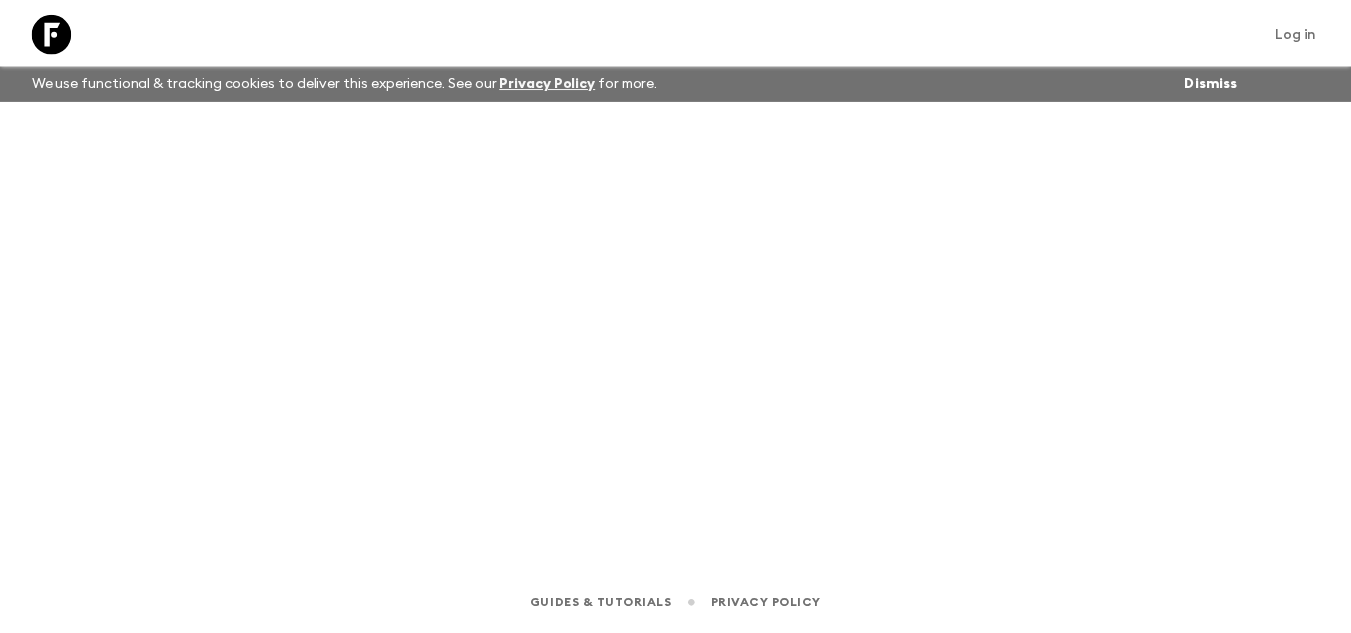 scroll, scrollTop: 0, scrollLeft: 0, axis: both 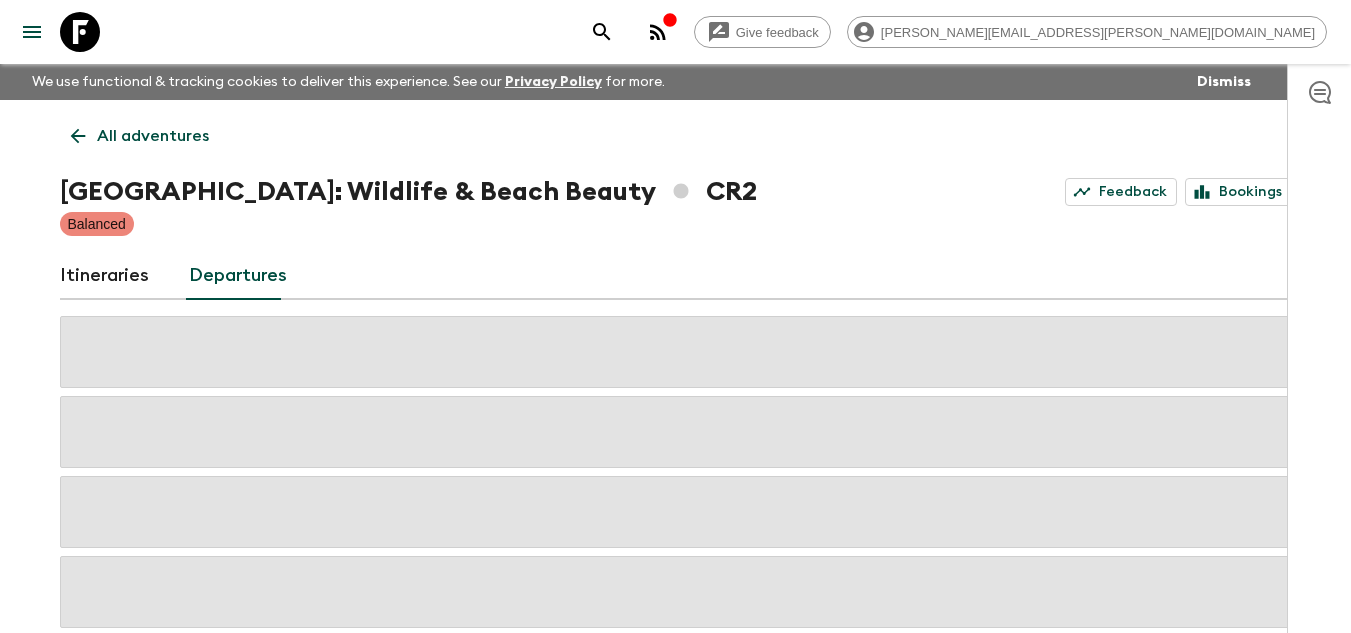 click 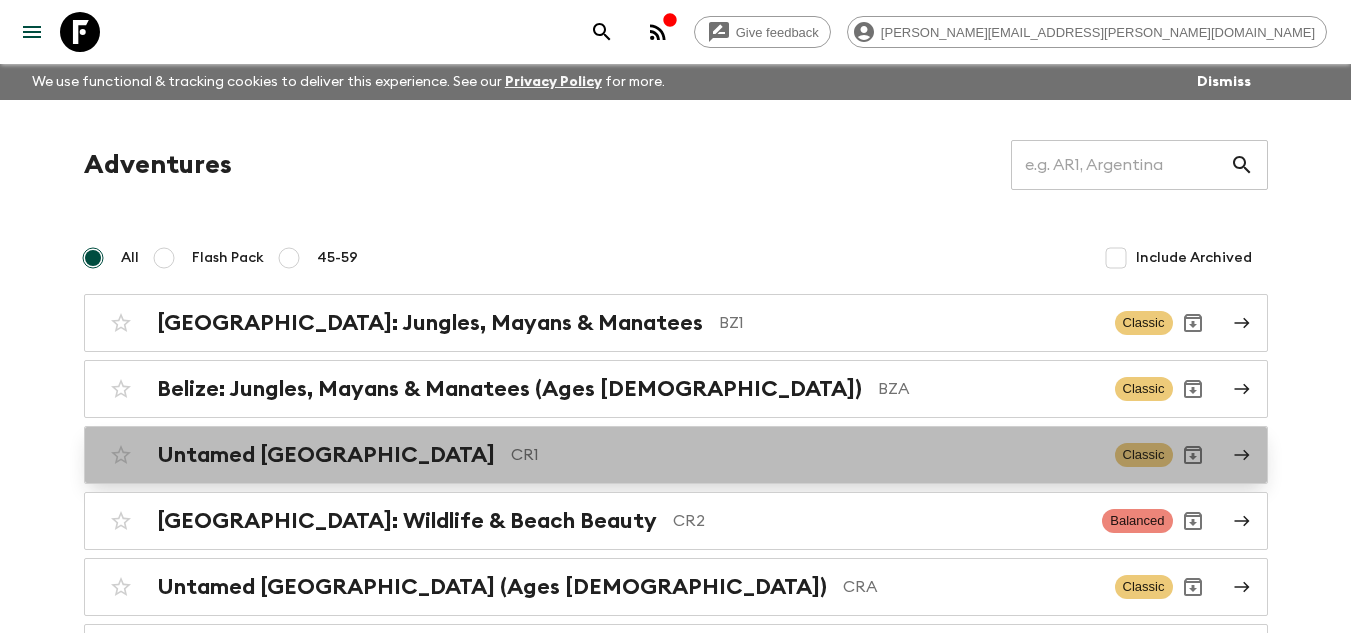 click on "CR1" at bounding box center [805, 455] 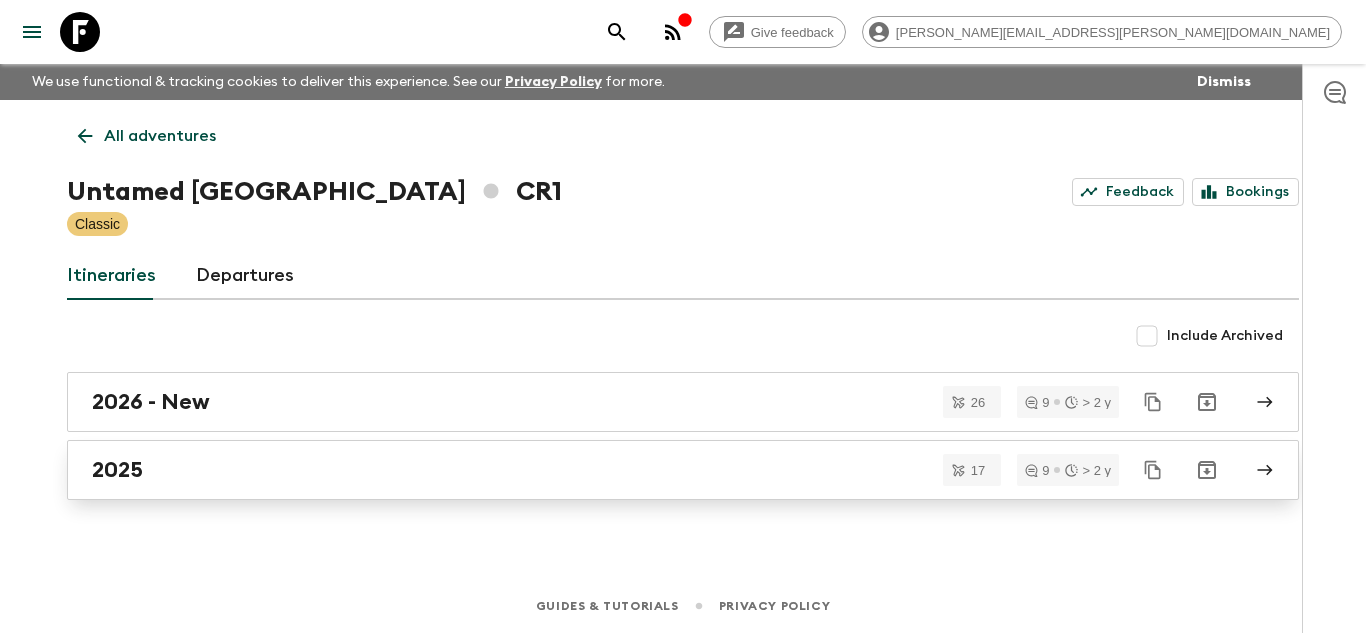 click on "2025" at bounding box center (664, 470) 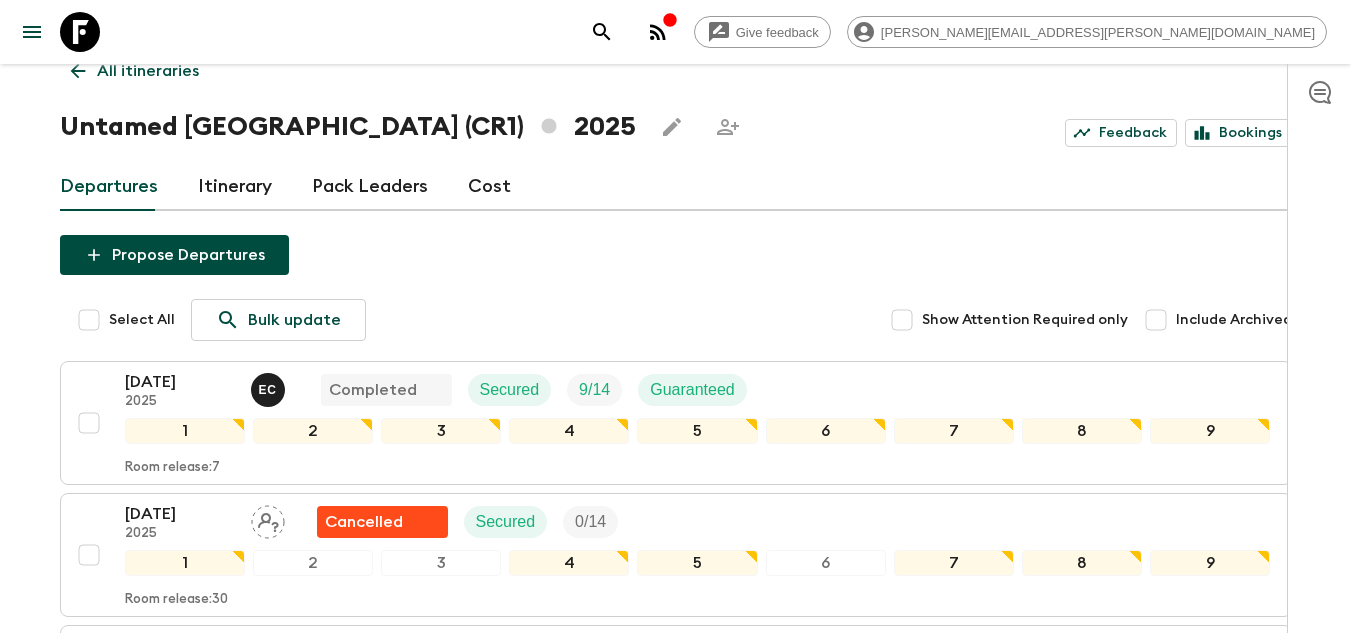 scroll, scrollTop: 100, scrollLeft: 0, axis: vertical 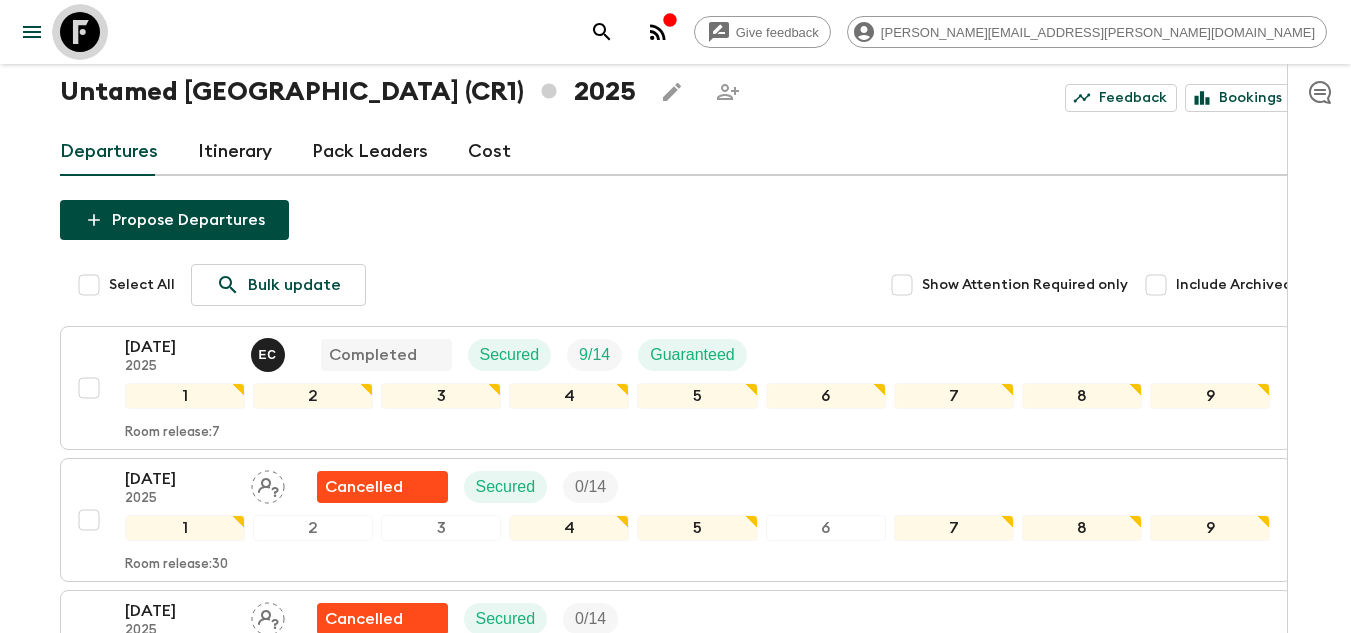 click 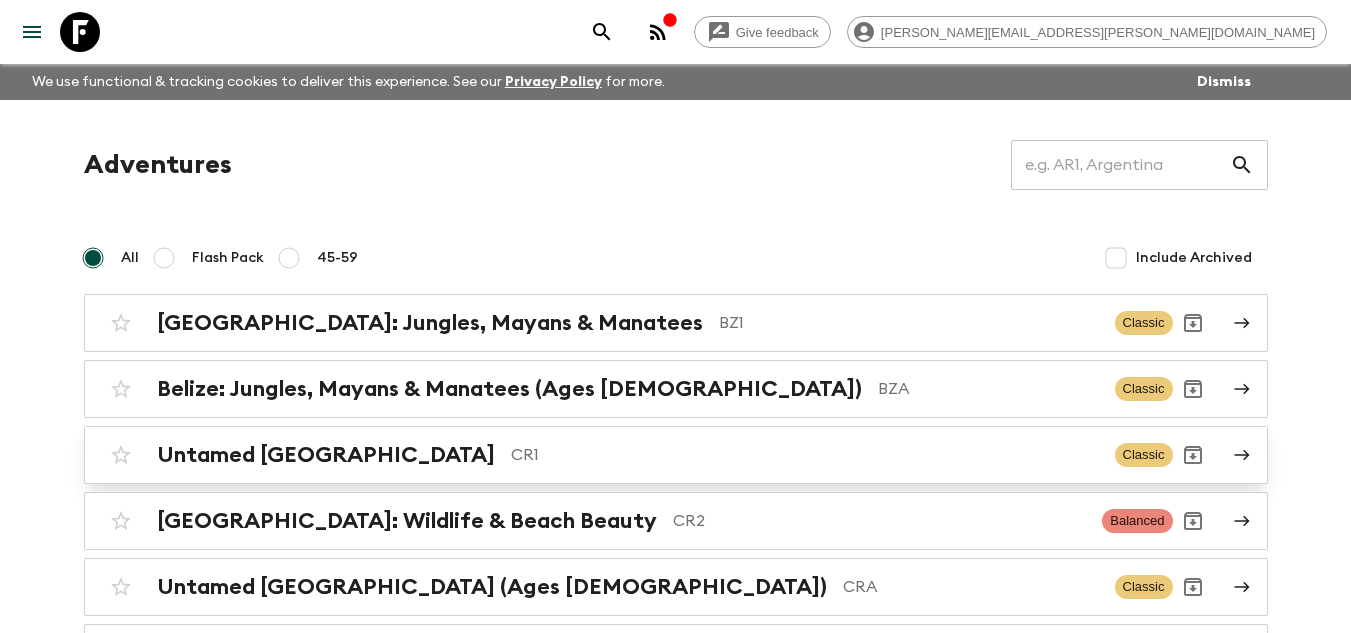 click on "Untamed [GEOGRAPHIC_DATA] CR1 Classic" at bounding box center (637, 455) 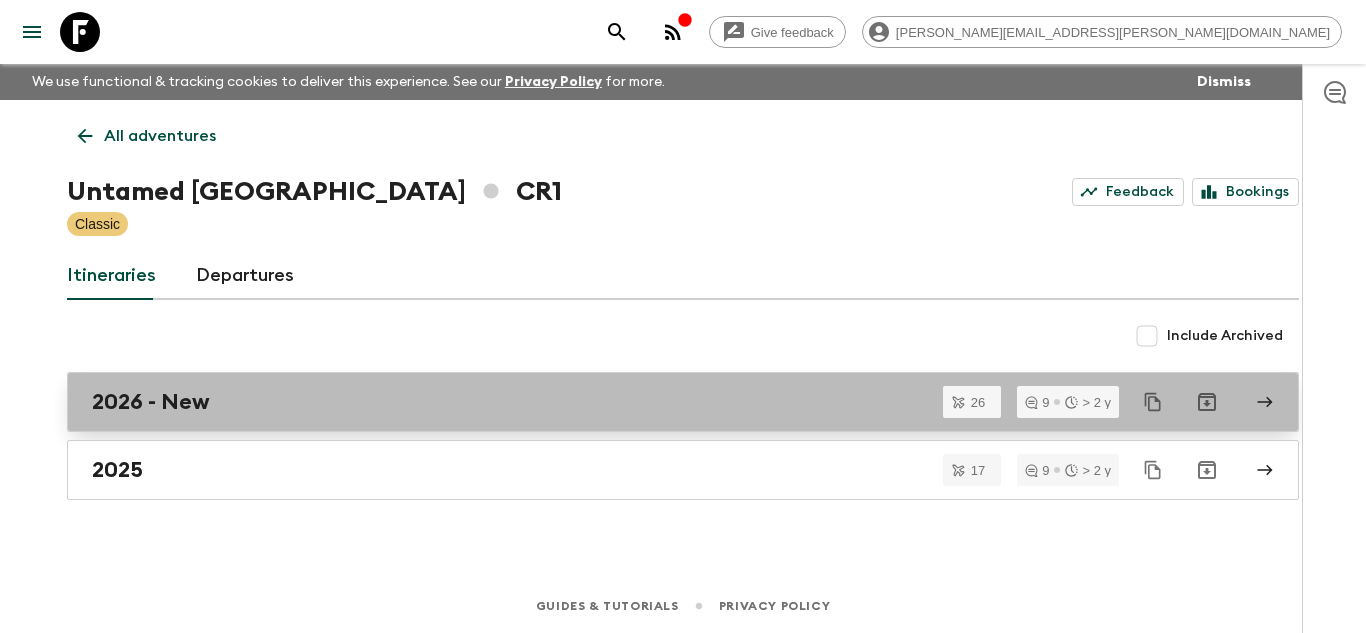 click on "2026 - New" at bounding box center [664, 402] 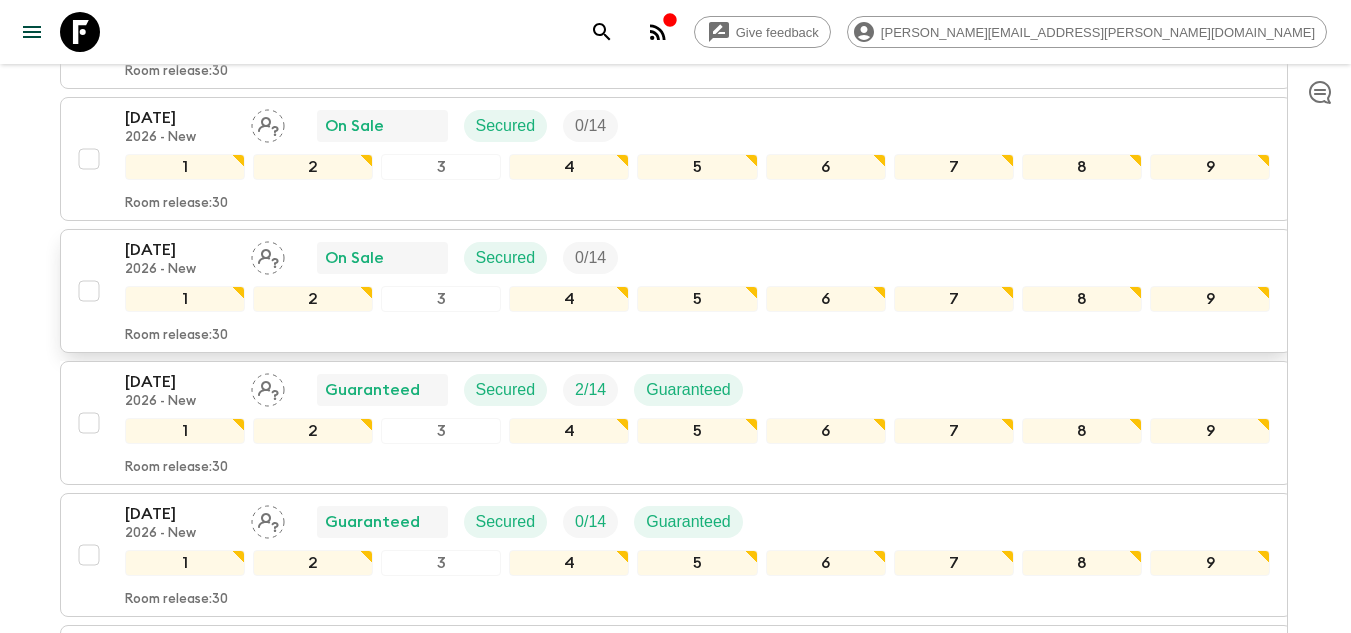 scroll, scrollTop: 1800, scrollLeft: 0, axis: vertical 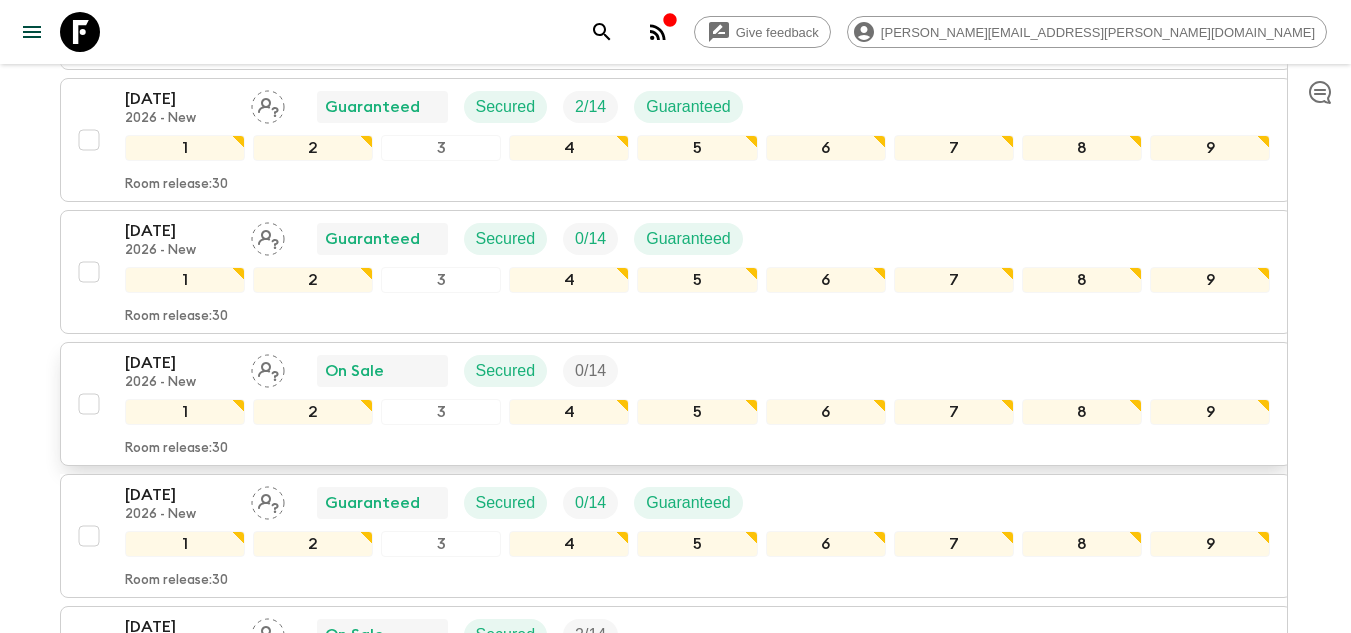 click on "[DATE]" at bounding box center [180, 363] 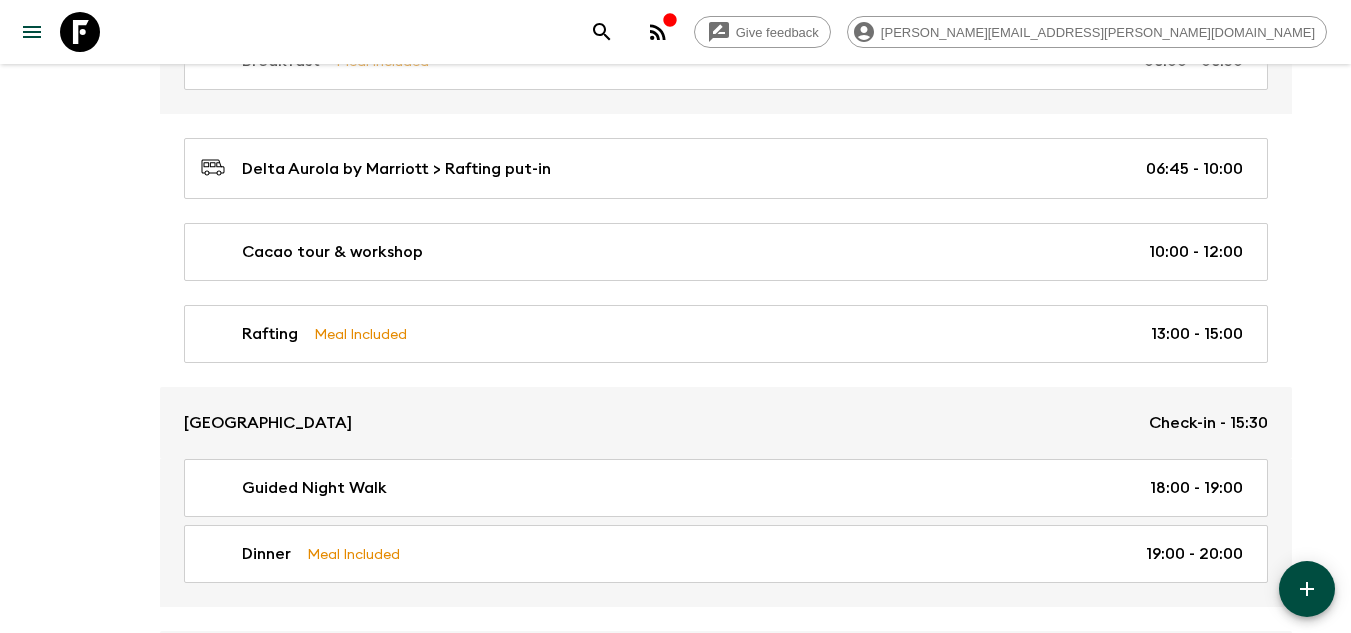 scroll, scrollTop: 800, scrollLeft: 0, axis: vertical 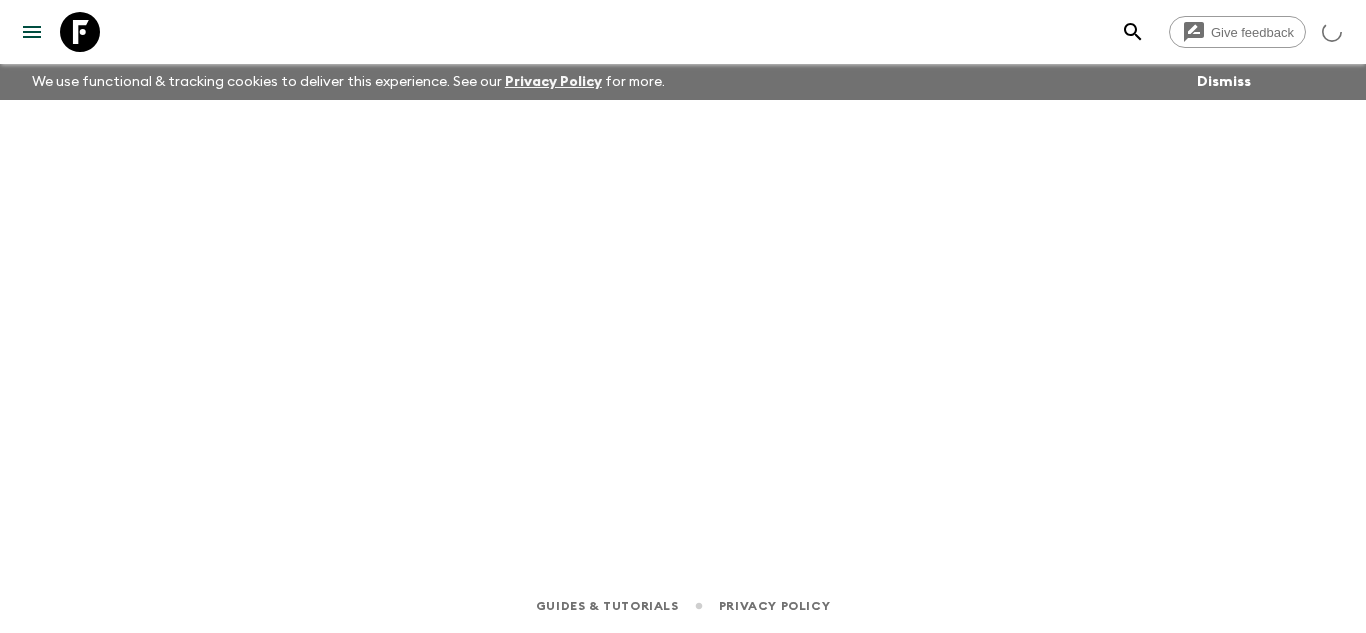 click 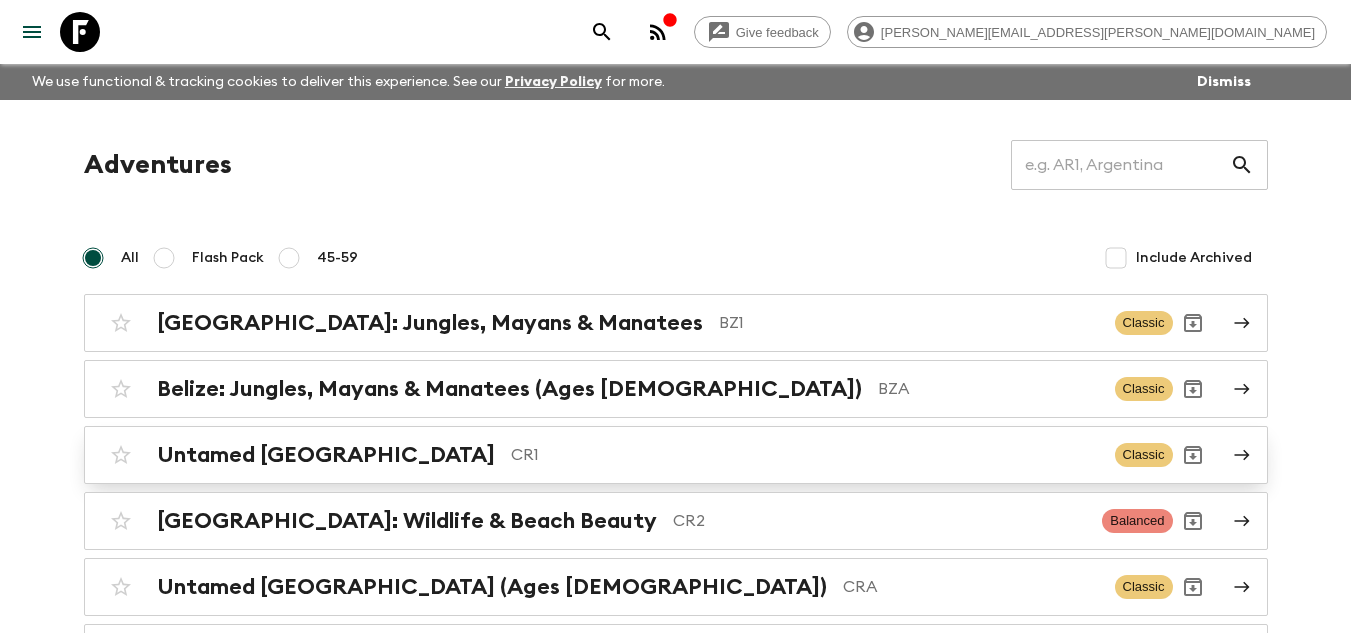 click on "Untamed [GEOGRAPHIC_DATA] CR1 Classic" at bounding box center (637, 455) 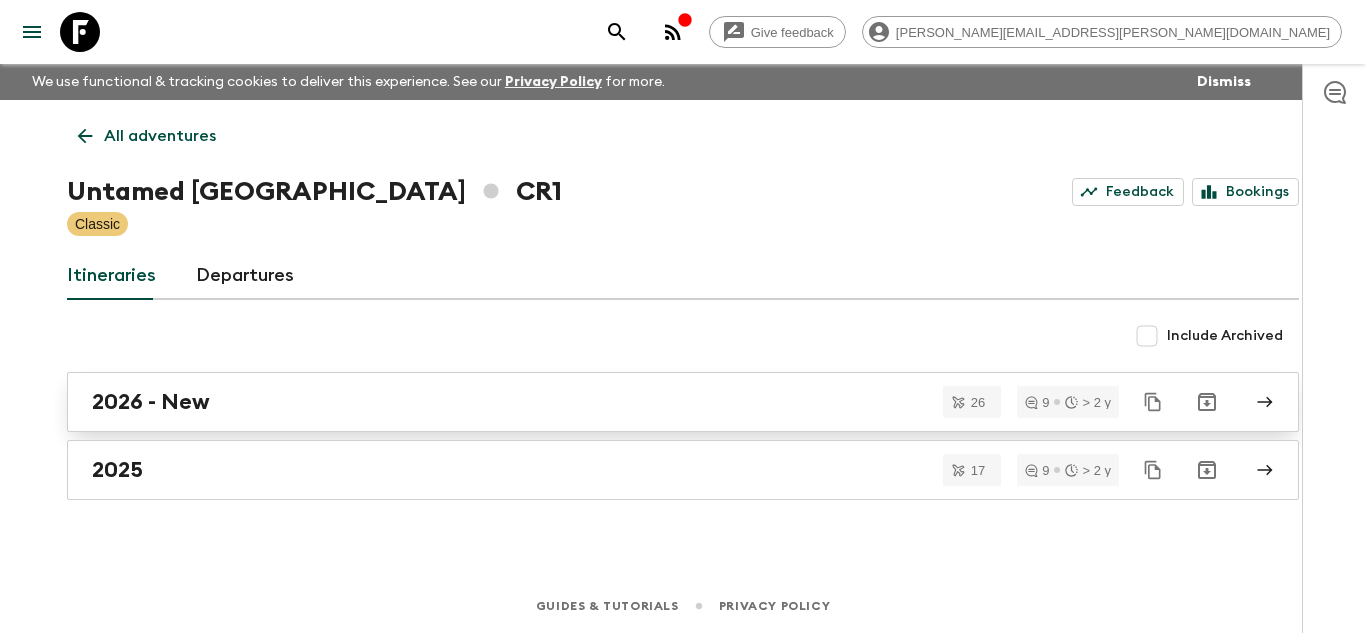 click on "2026 - New" at bounding box center (664, 402) 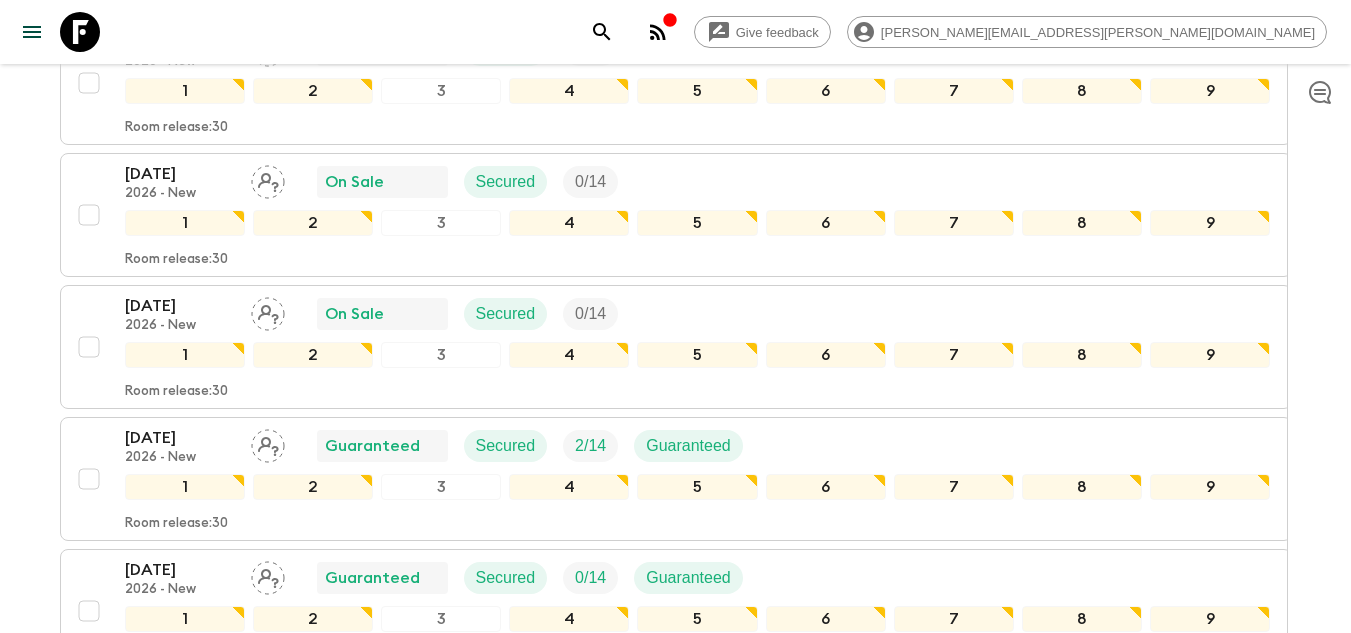 scroll, scrollTop: 1761, scrollLeft: 0, axis: vertical 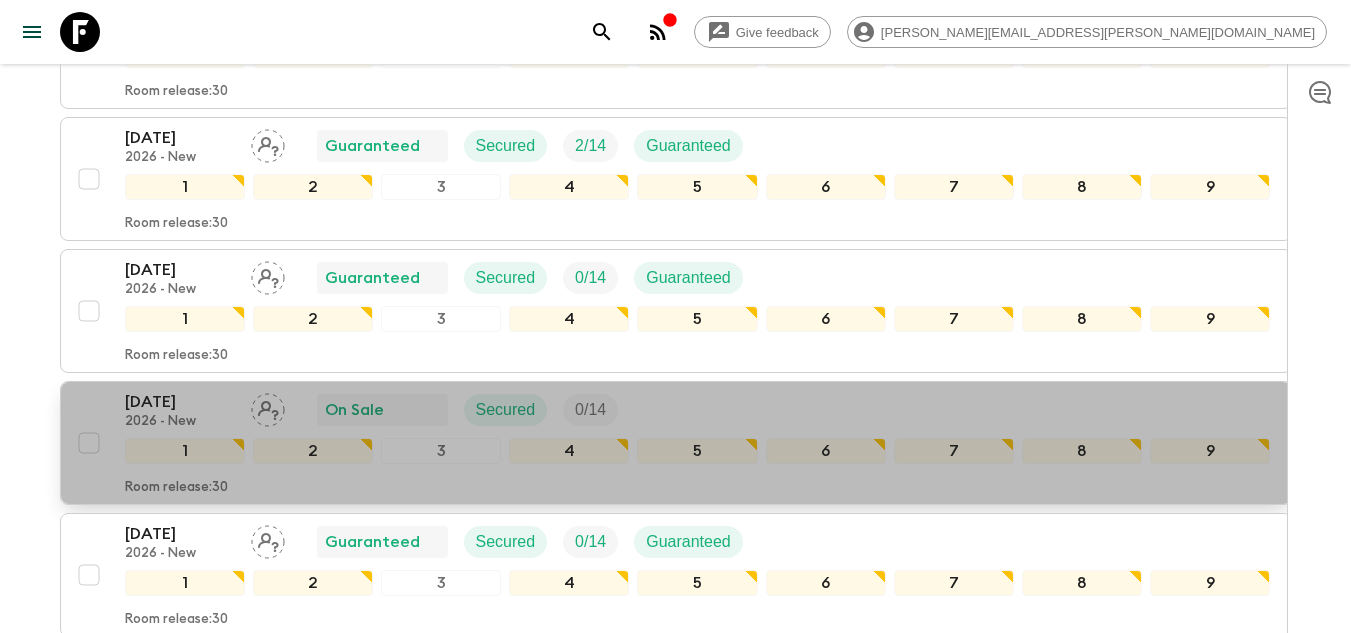 click on "[DATE] 2026 - New On Sale Secured 0 / 14 1 2 3 4 5 6 7 8 9 Room release:  30" at bounding box center [670, 443] 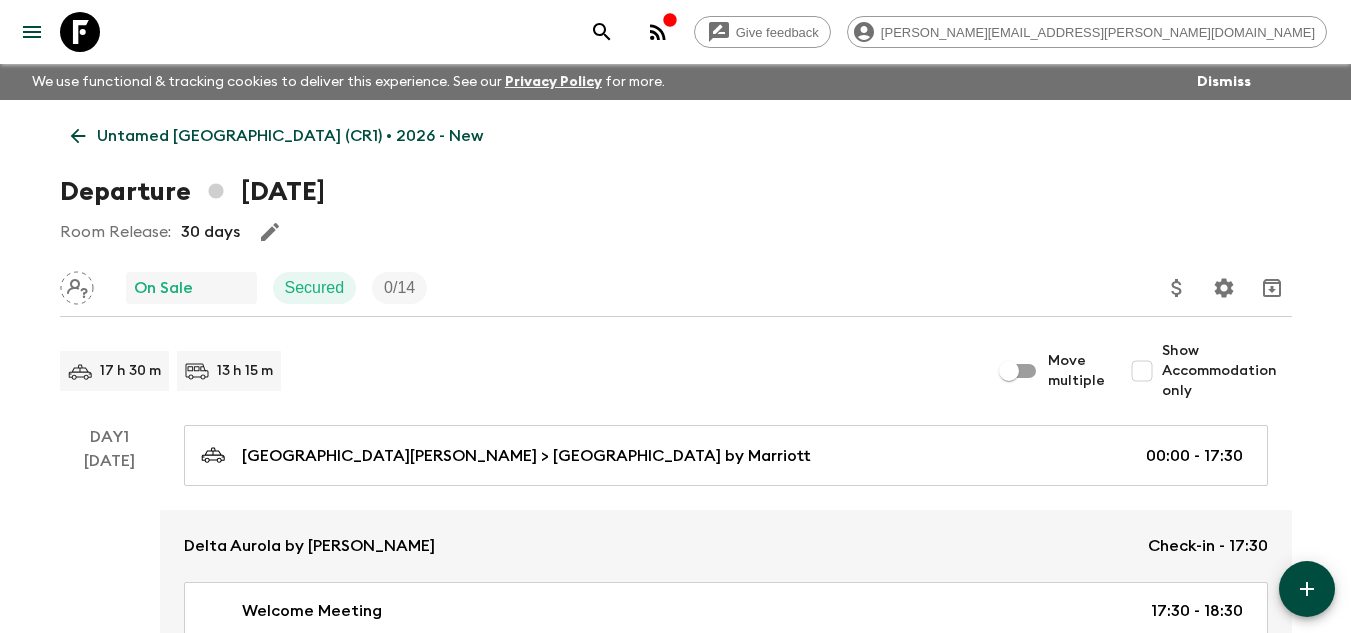 click 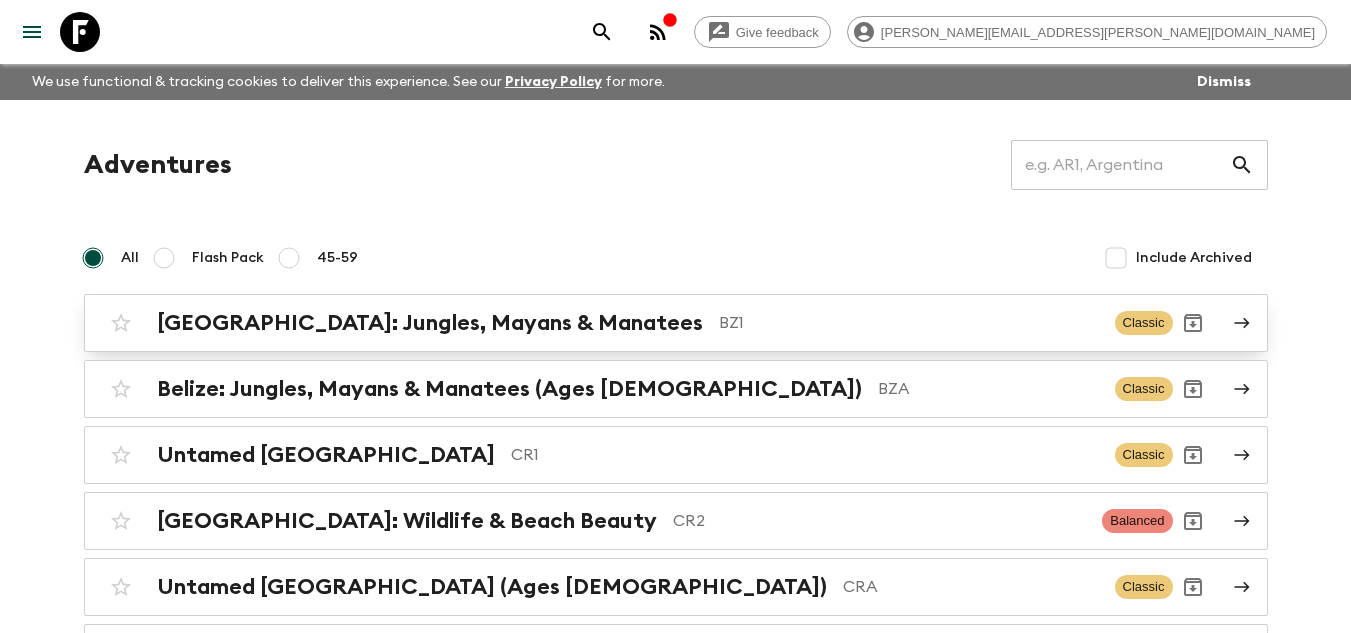 click on "[GEOGRAPHIC_DATA]: Jungles, Mayans & Manatees" at bounding box center [430, 323] 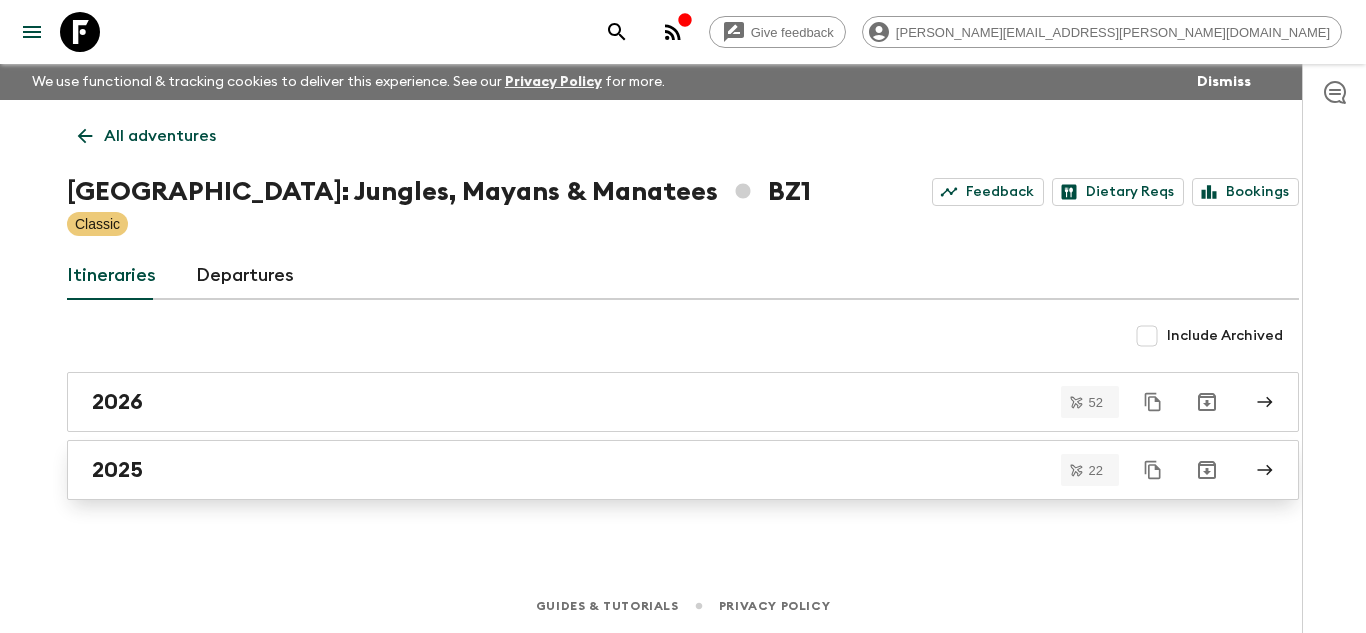 click on "2025" at bounding box center [683, 470] 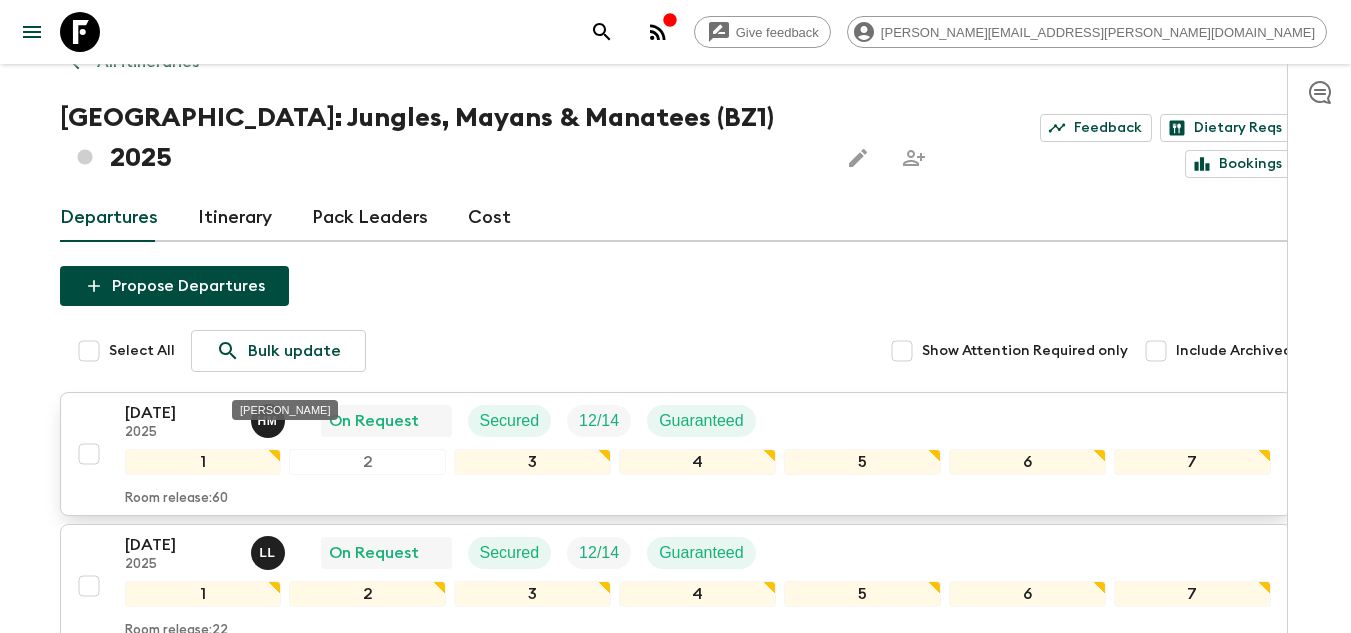 scroll, scrollTop: 200, scrollLeft: 0, axis: vertical 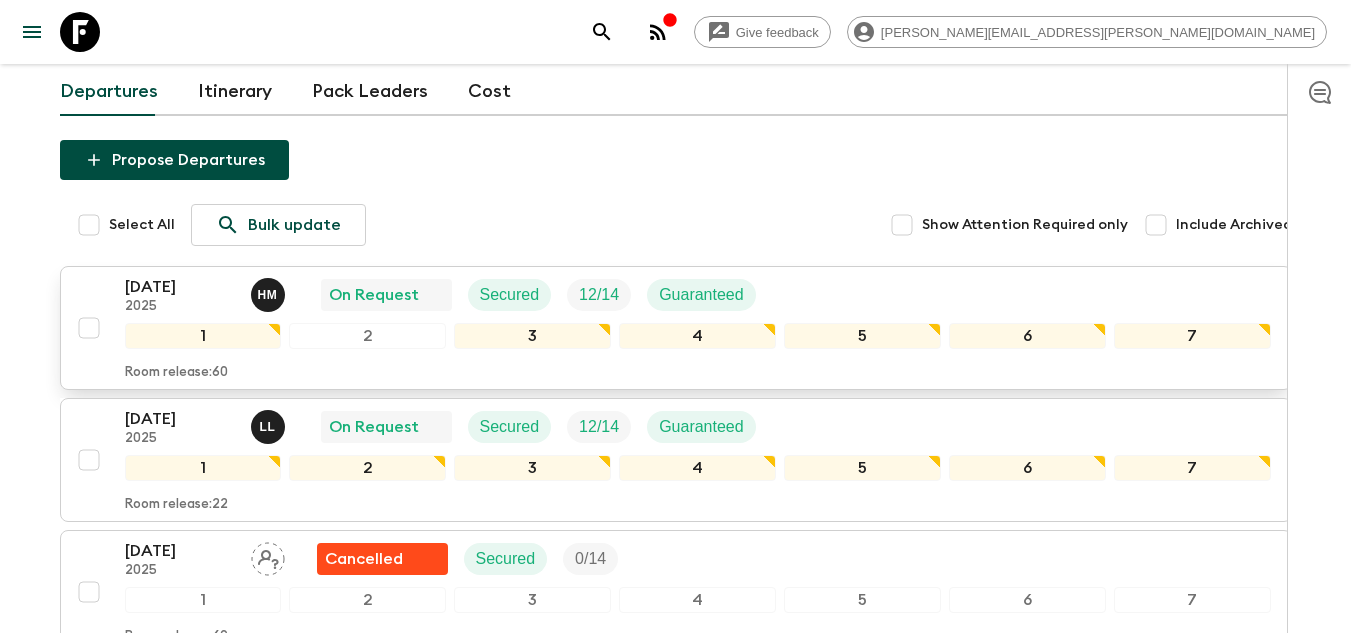 click on "12 Jul 2025" at bounding box center (180, 287) 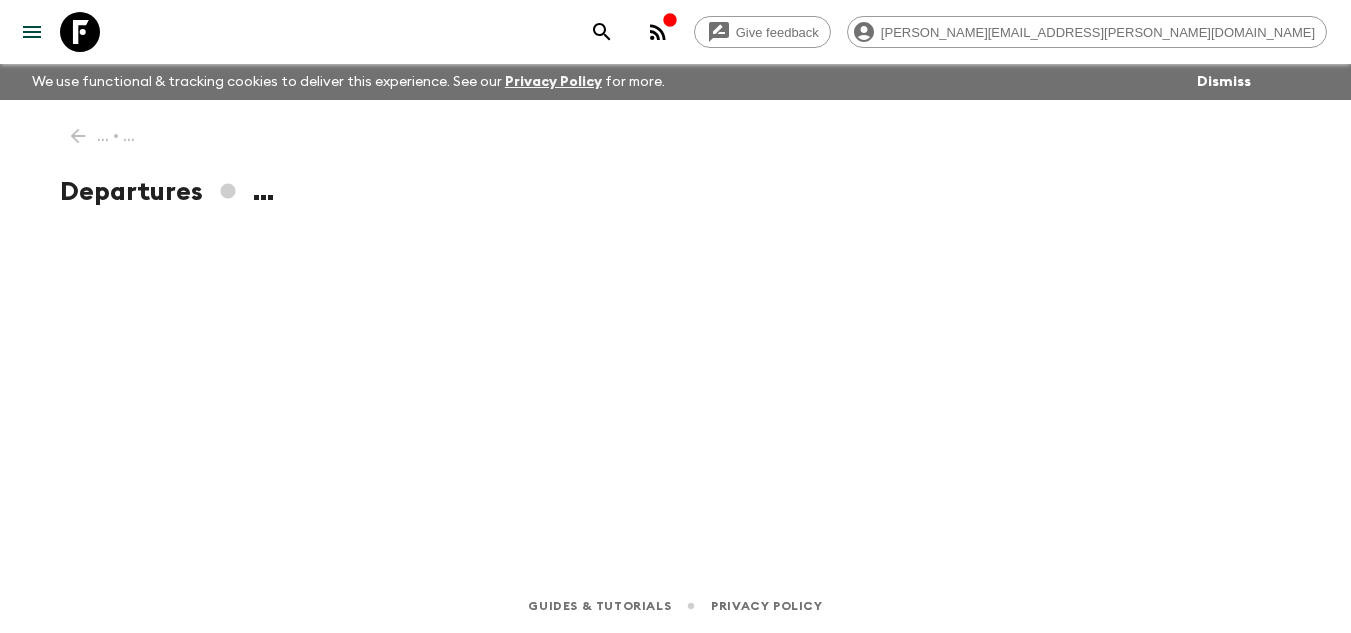 scroll, scrollTop: 0, scrollLeft: 0, axis: both 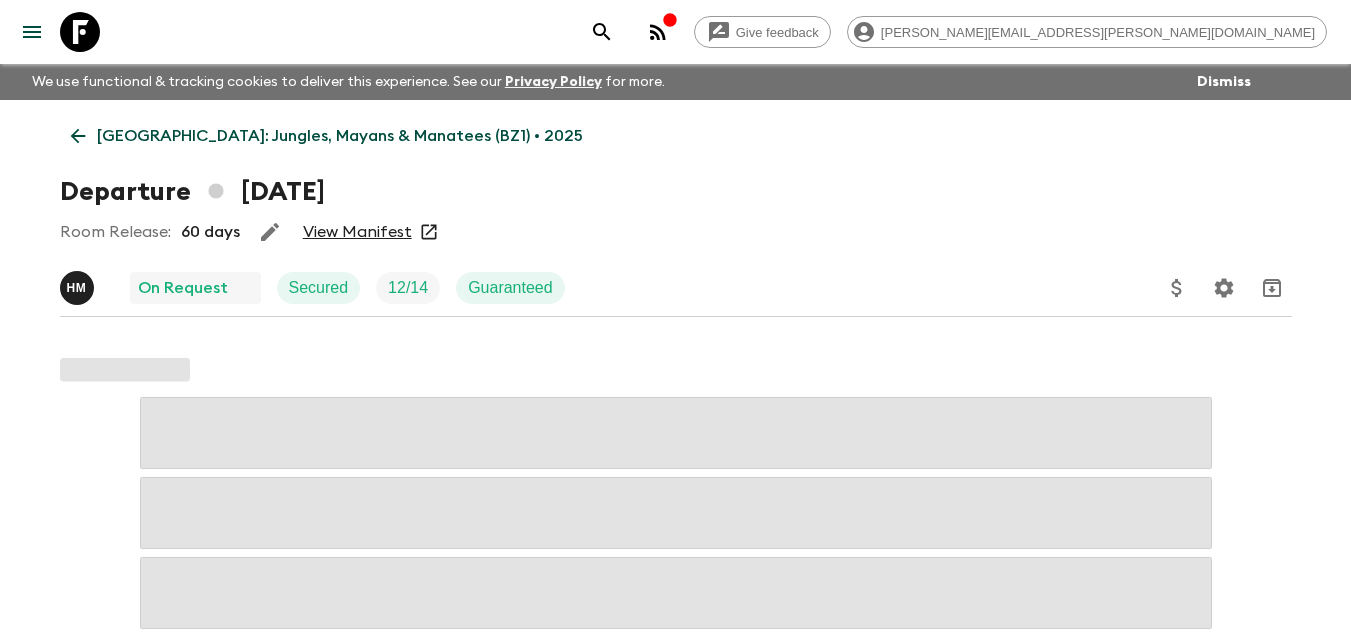 click on "View Manifest" at bounding box center (357, 232) 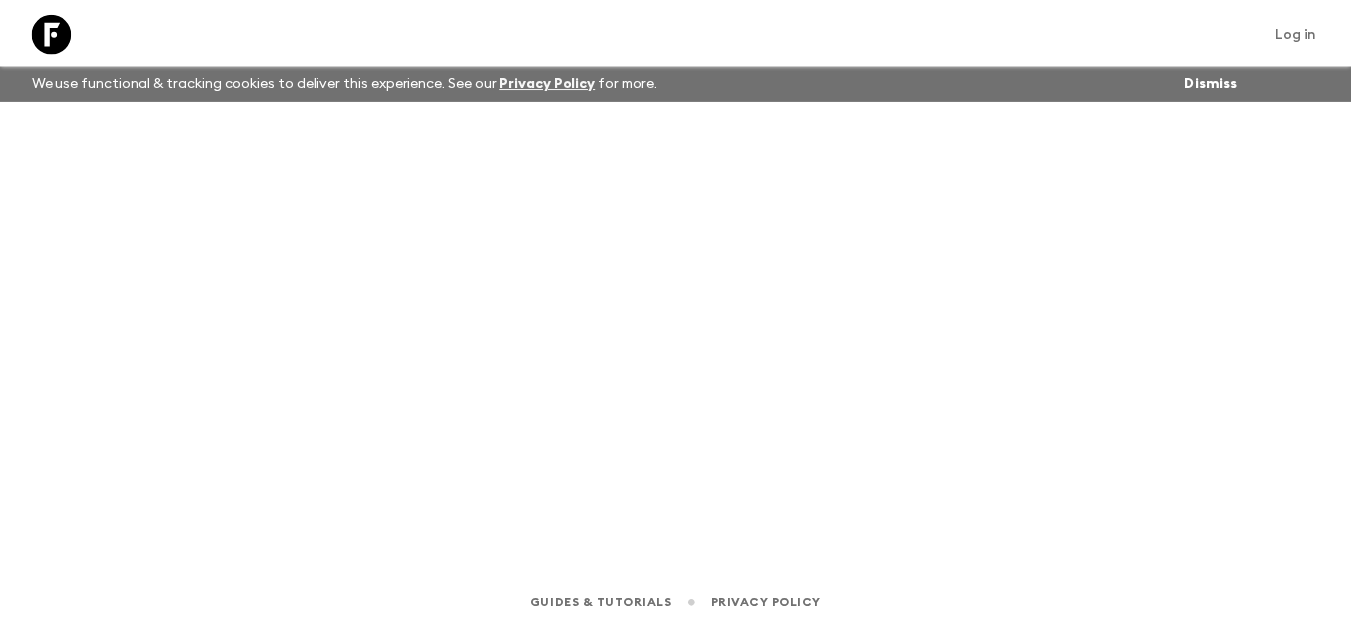 scroll, scrollTop: 0, scrollLeft: 0, axis: both 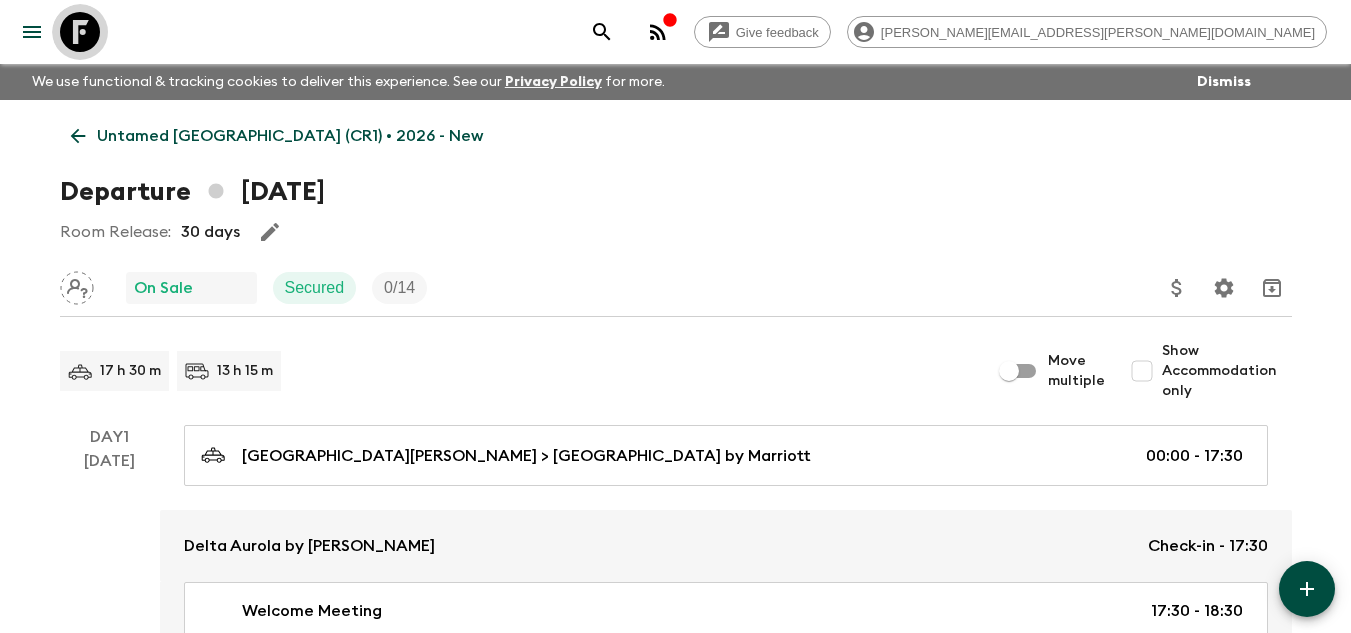 click 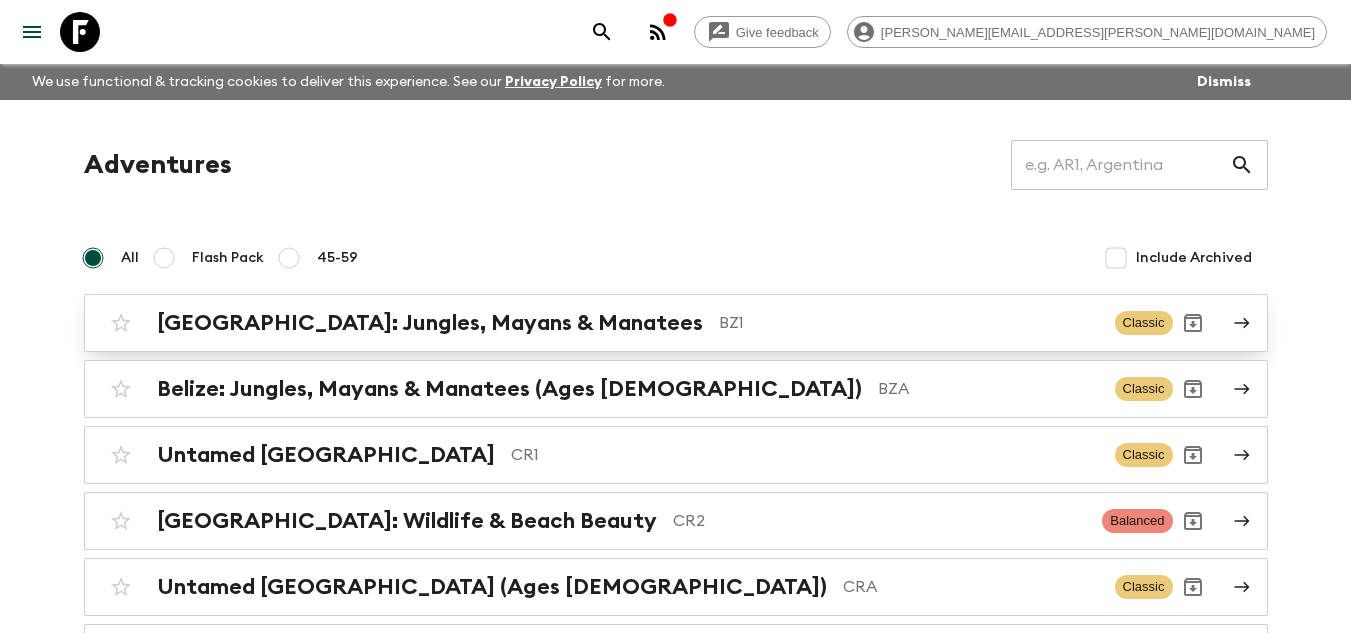 click on "Belize: Jungles, Mayans & Manatees BZ1 Classic" at bounding box center (637, 323) 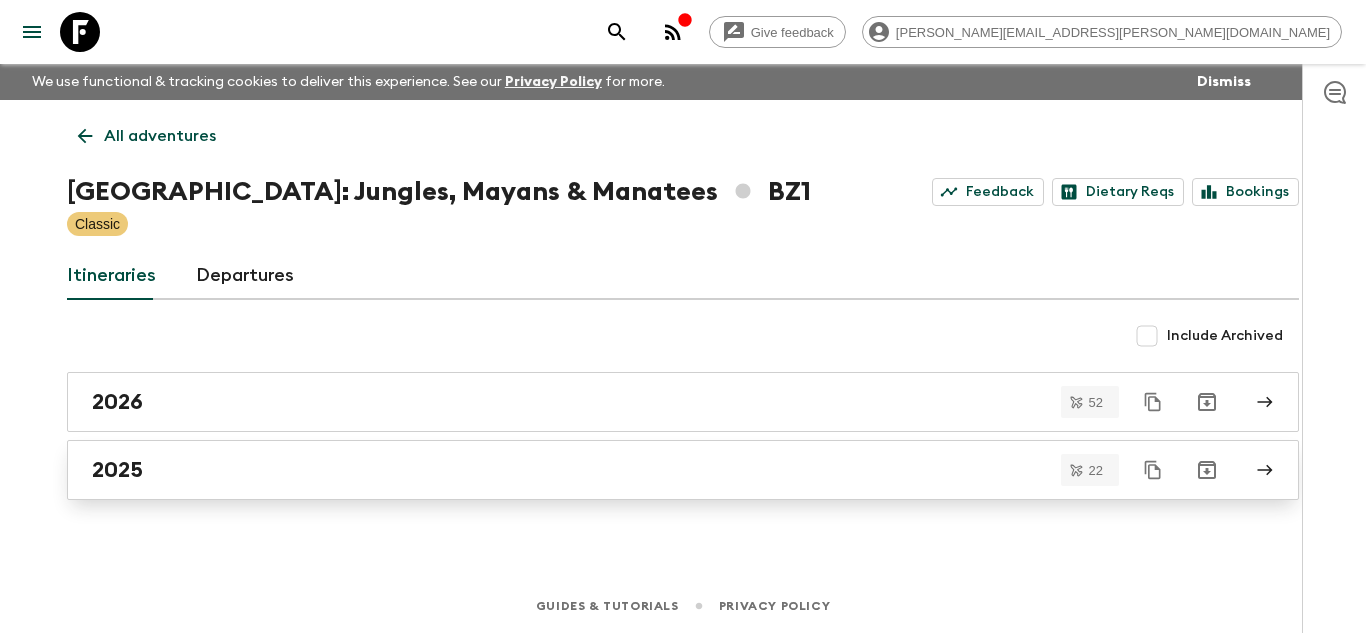 click on "2025" at bounding box center [117, 470] 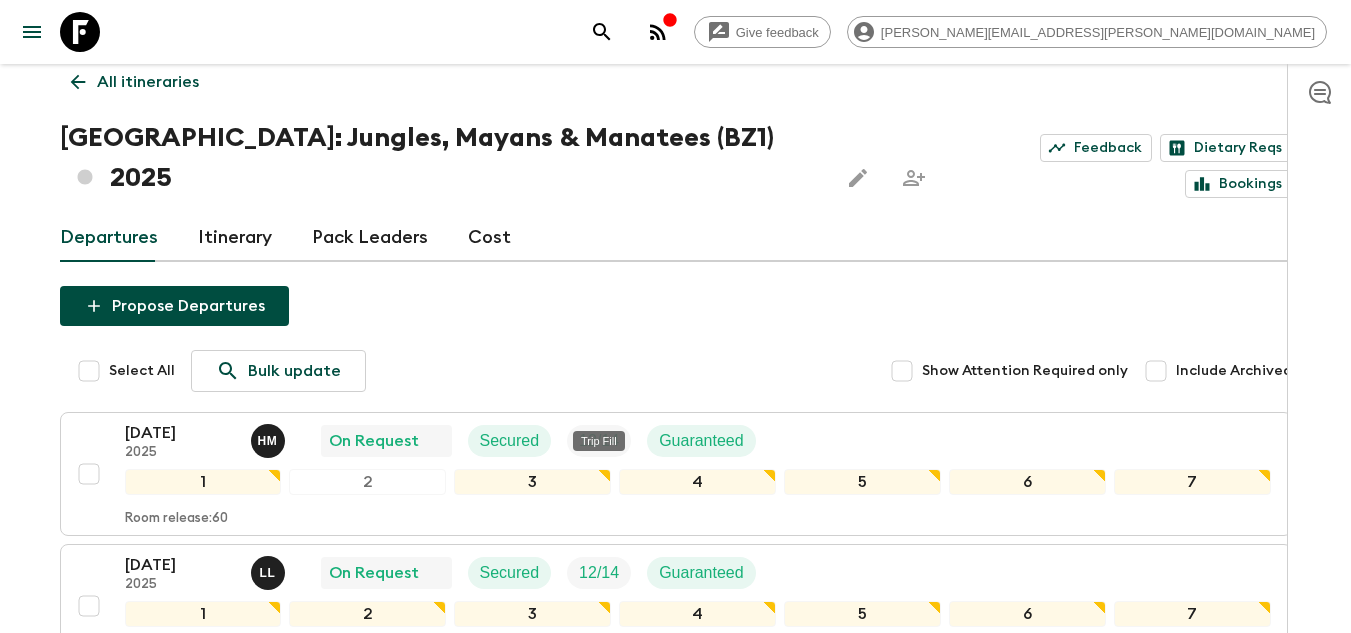 scroll, scrollTop: 100, scrollLeft: 0, axis: vertical 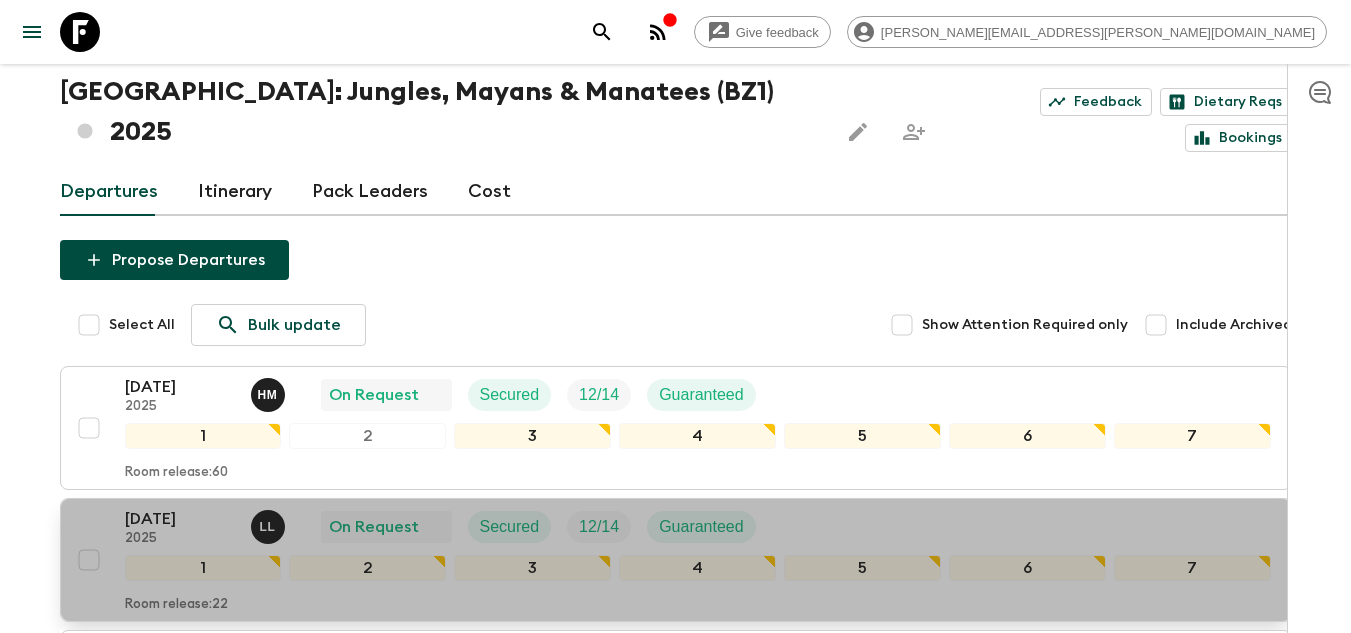 click on "17 Jul 2025" at bounding box center [180, 519] 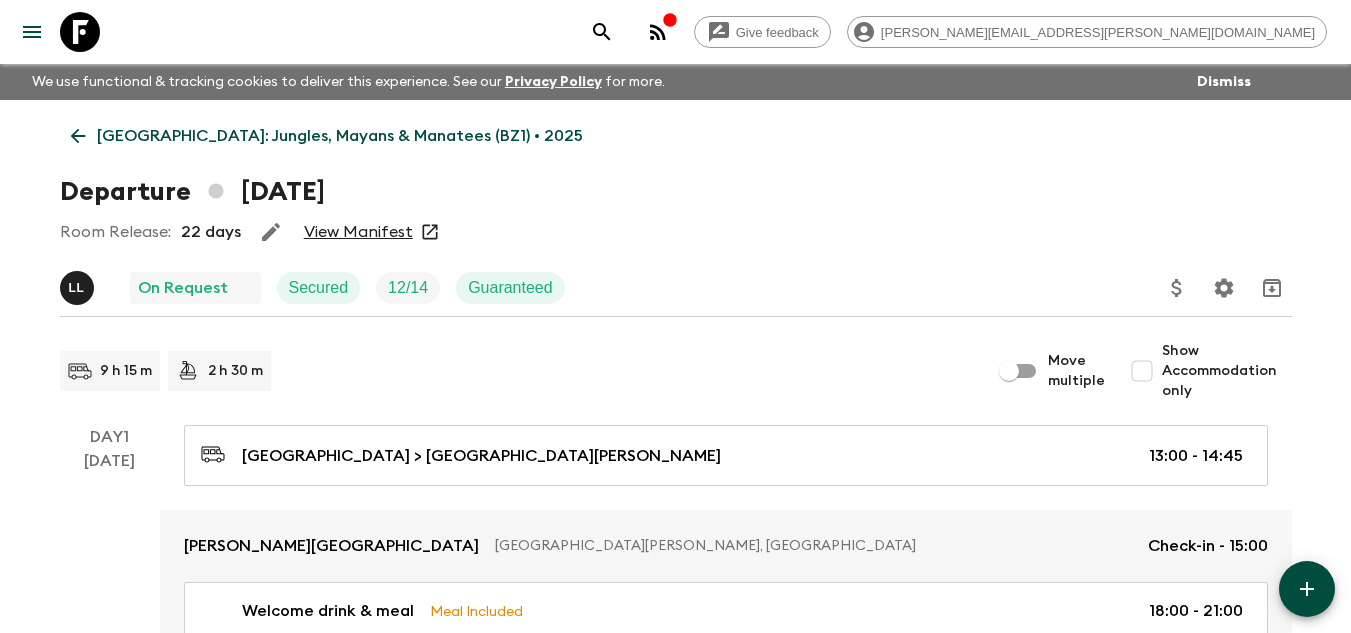 click on "View Manifest" at bounding box center (358, 232) 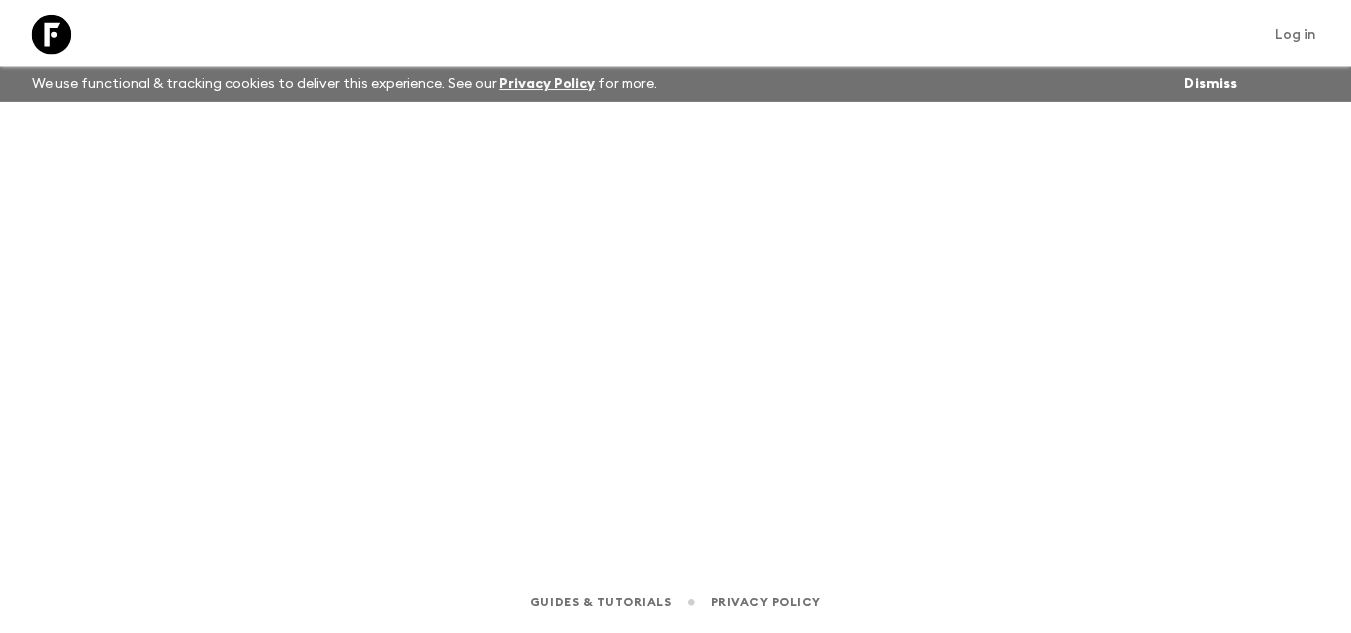 scroll, scrollTop: 0, scrollLeft: 0, axis: both 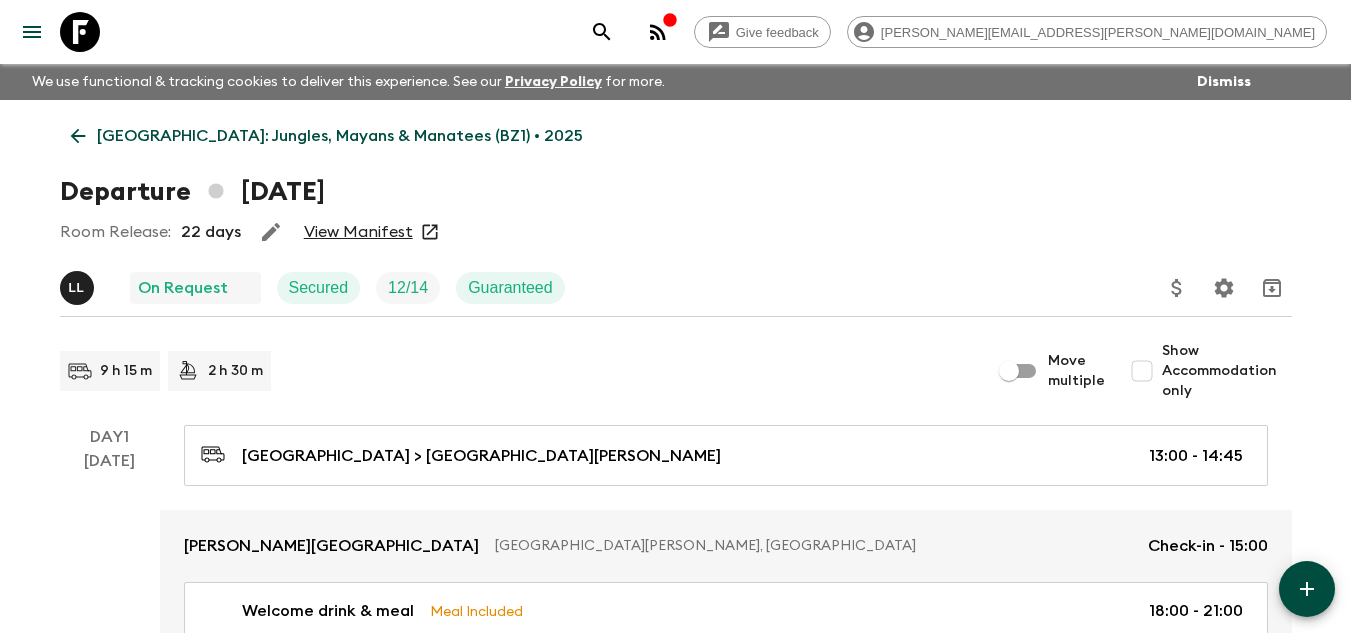click 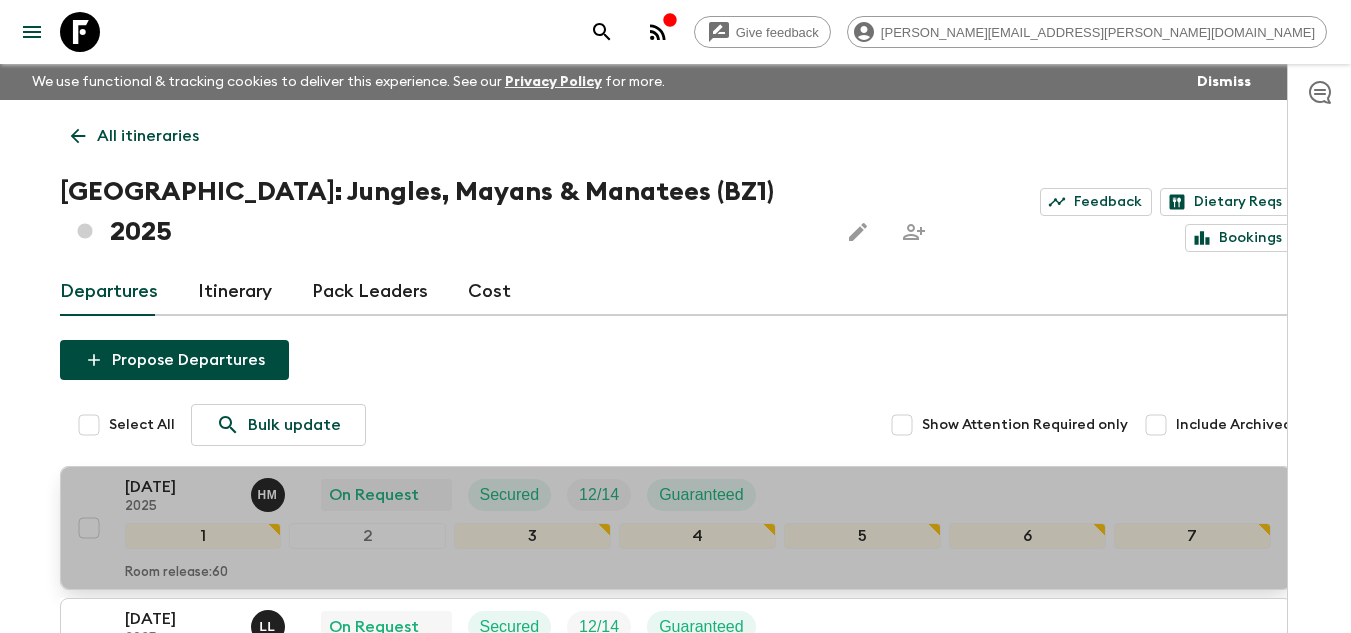 click on "[DATE]" at bounding box center [180, 487] 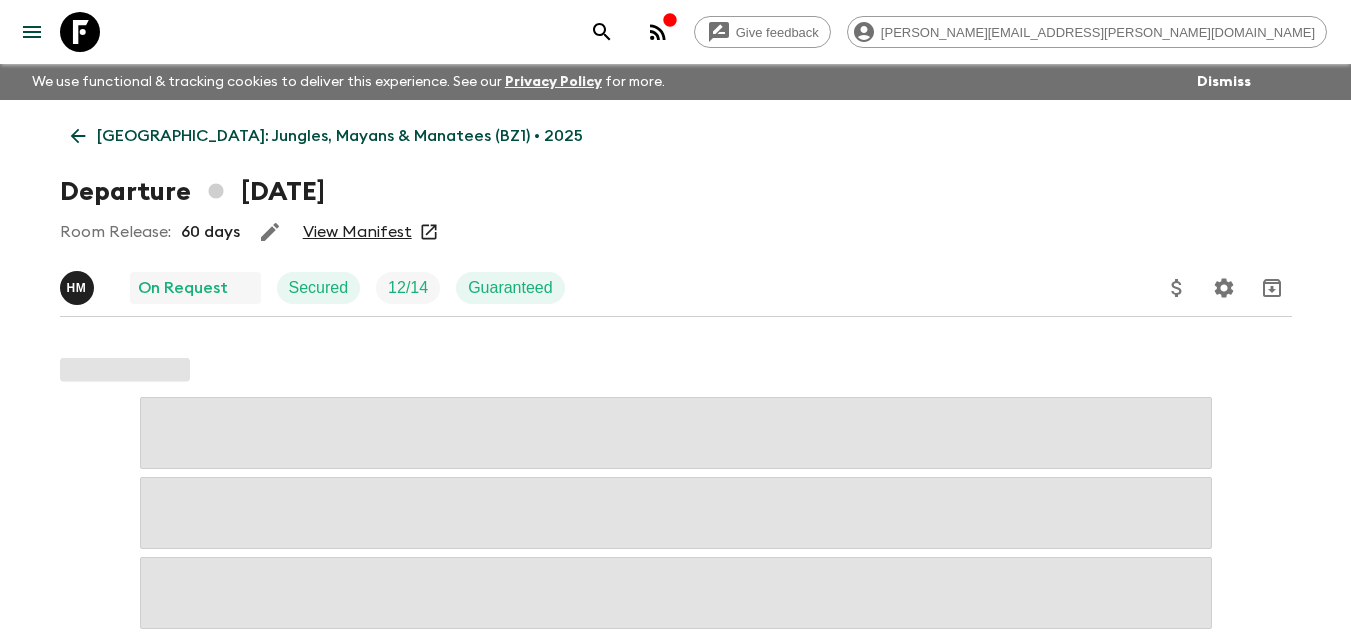 click on "View Manifest" at bounding box center [357, 232] 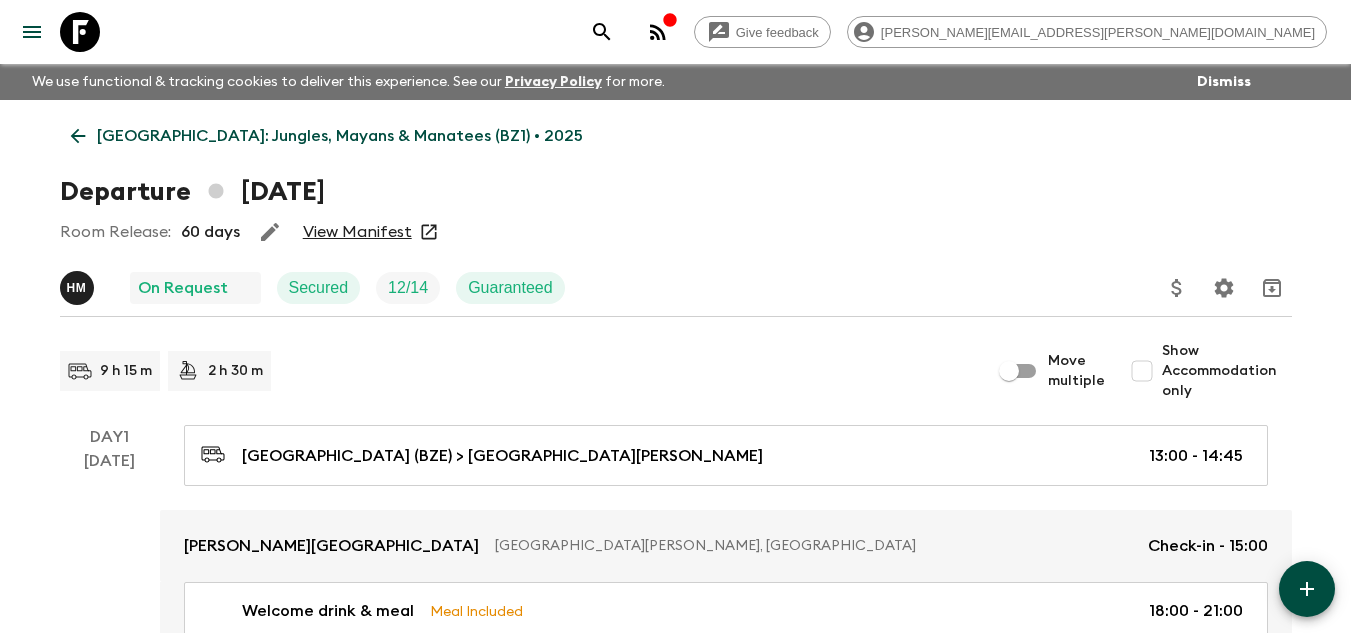 click 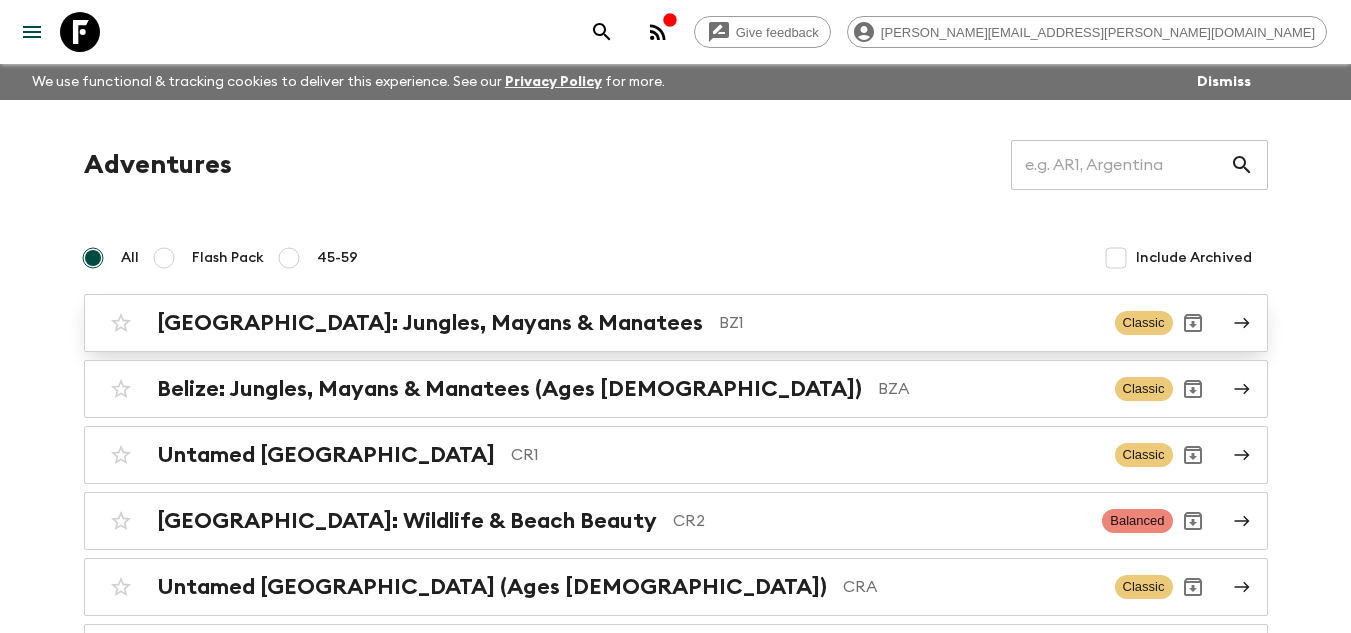 click on "Belize: Jungles, Mayans & Manatees BZ1 Classic" at bounding box center (637, 323) 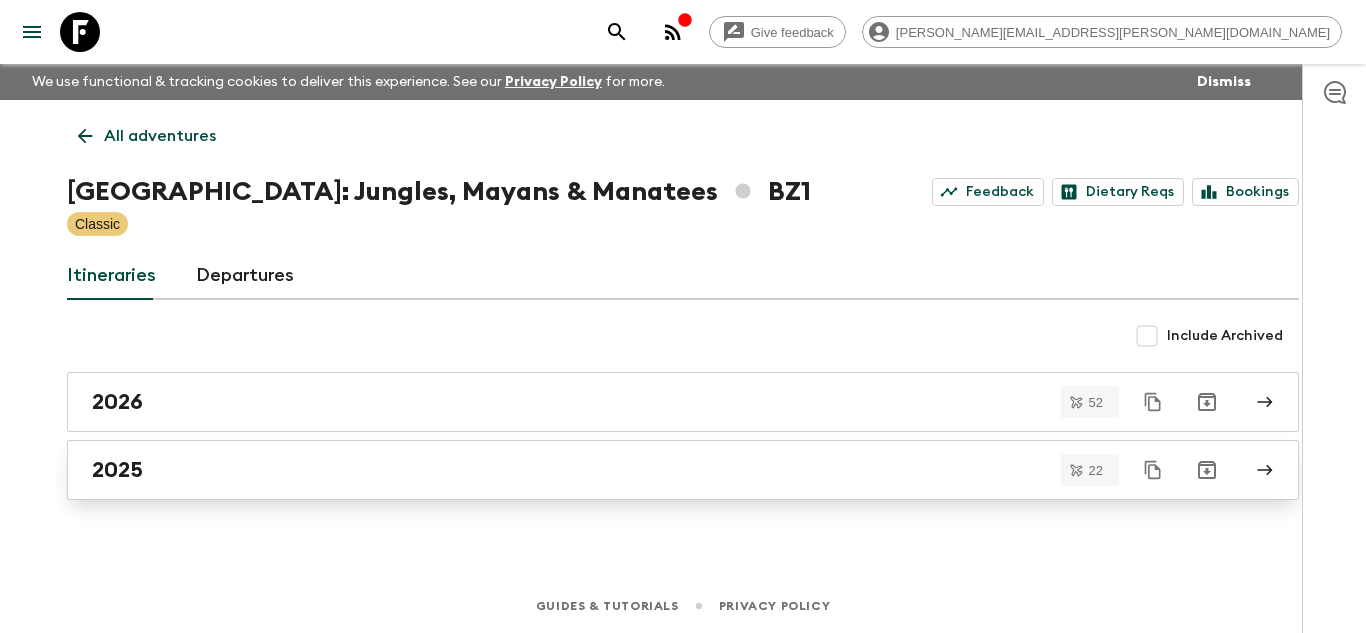 click on "2025" at bounding box center [683, 470] 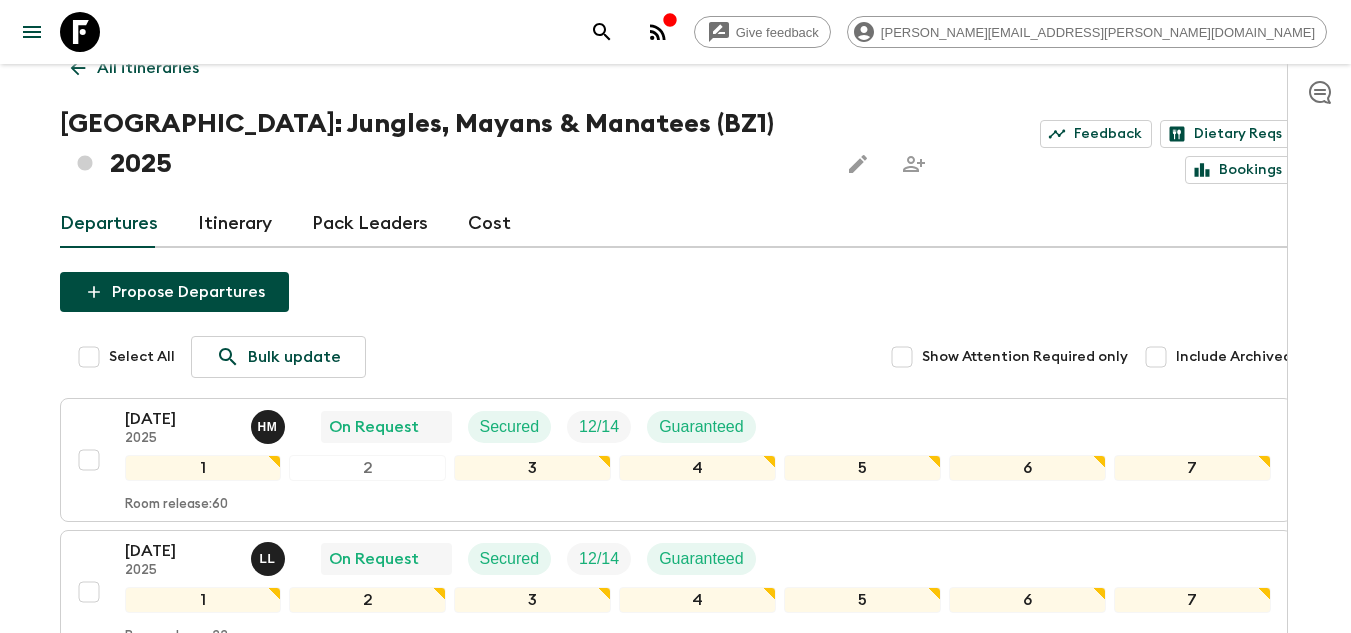 scroll, scrollTop: 100, scrollLeft: 0, axis: vertical 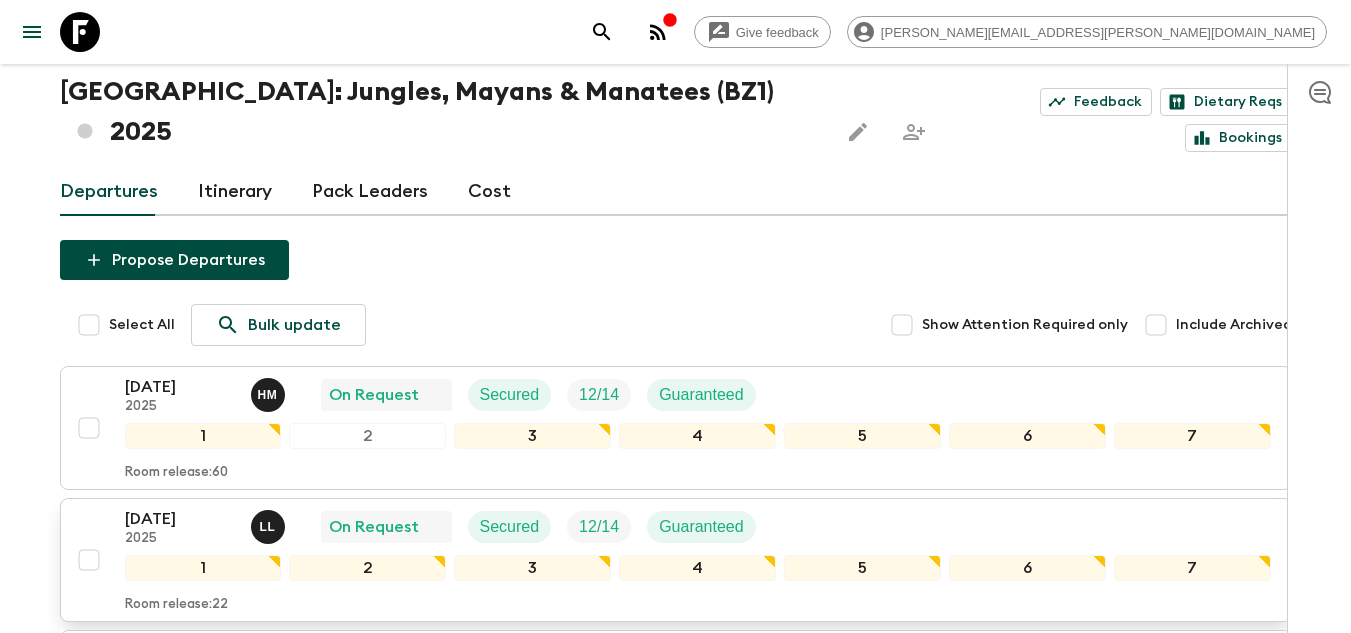 click on "17 Jul 2025" at bounding box center [180, 519] 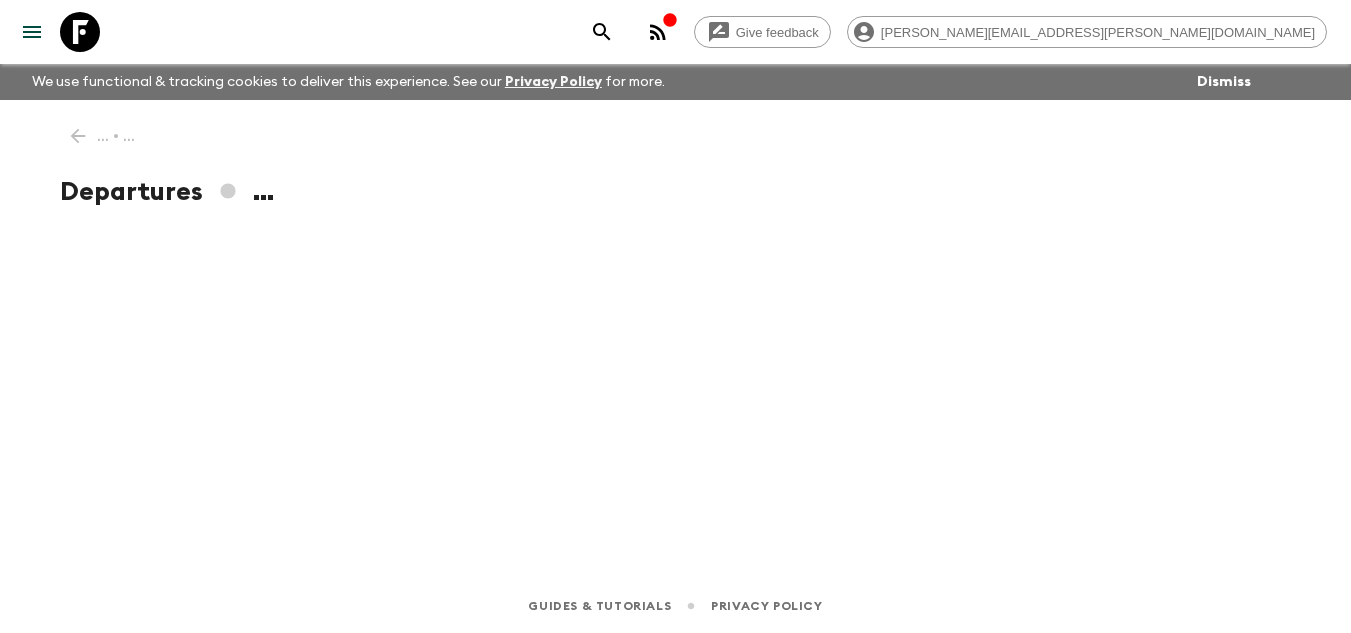 scroll, scrollTop: 0, scrollLeft: 0, axis: both 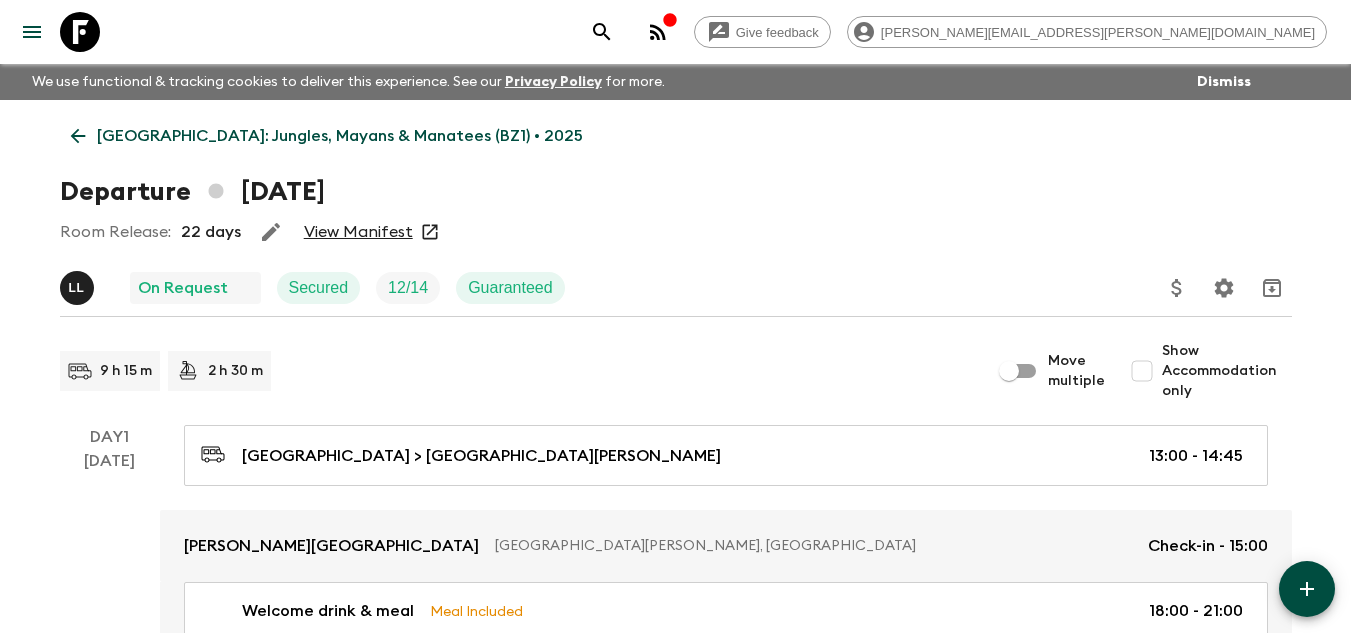 click on "View Manifest" at bounding box center (358, 232) 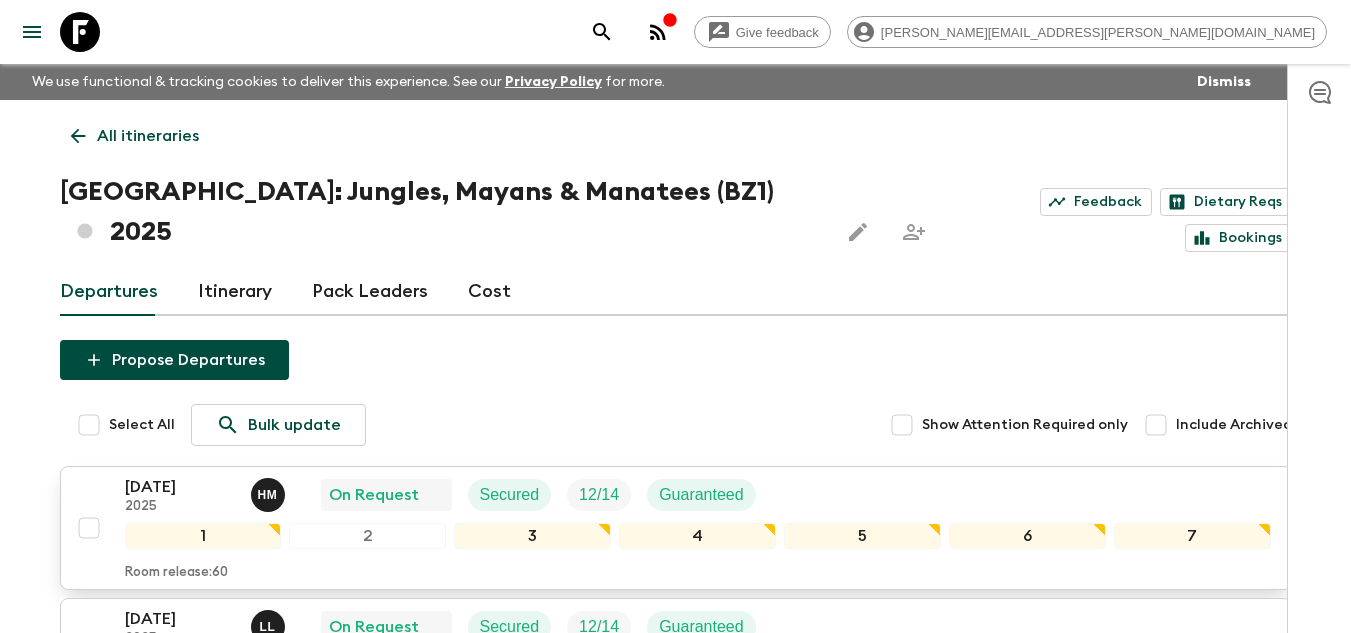 click on "12 Jul 2025" at bounding box center [180, 487] 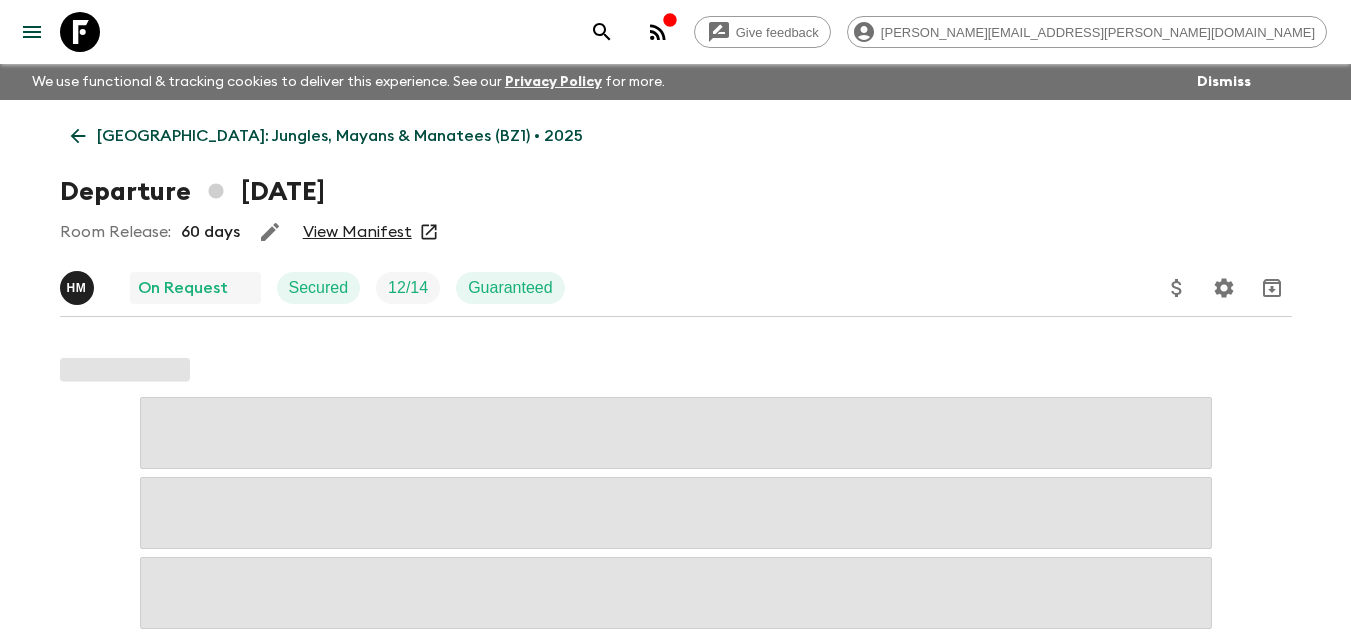 click on "View Manifest" at bounding box center [357, 232] 